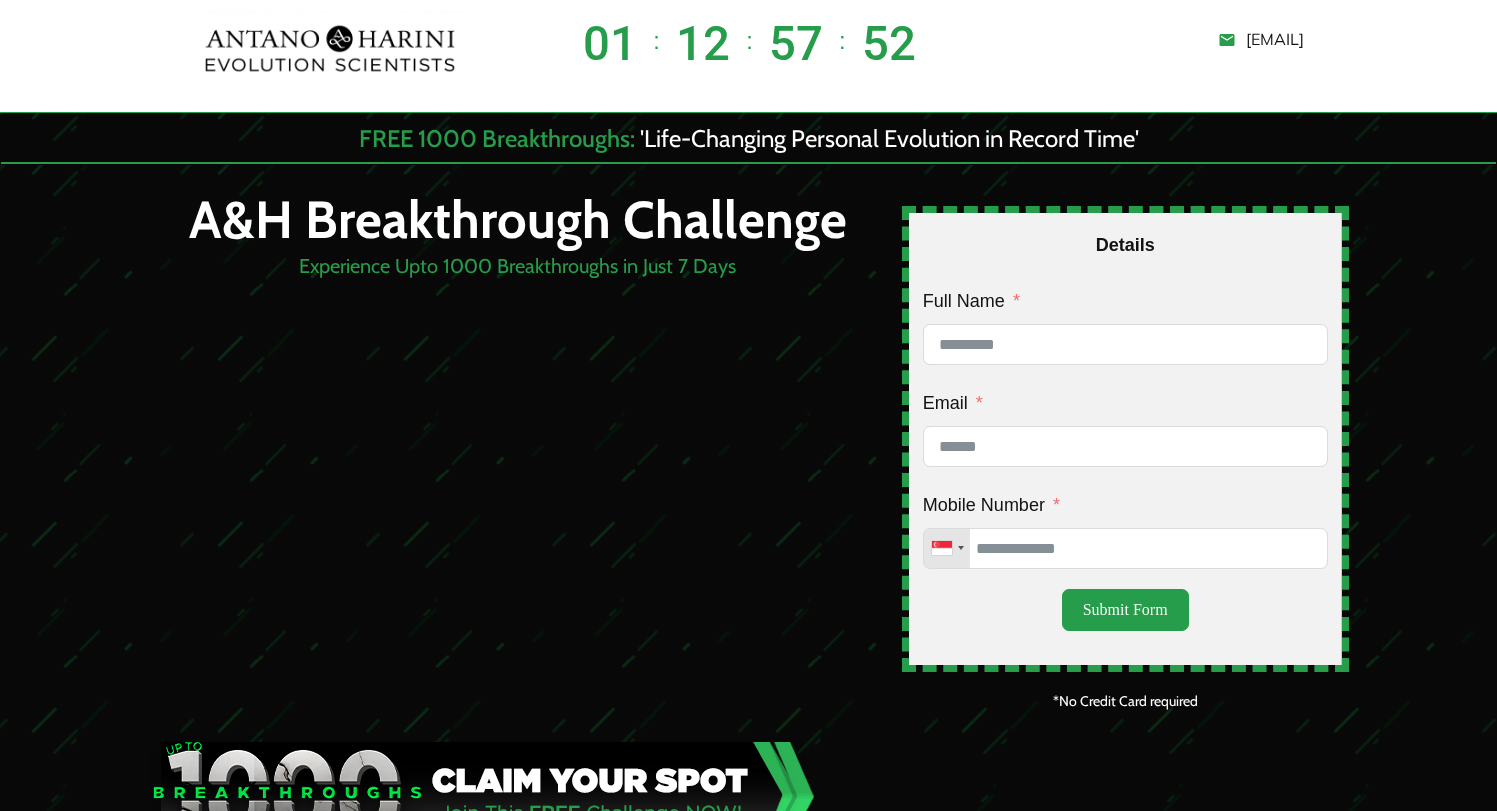 scroll, scrollTop: 0, scrollLeft: 0, axis: both 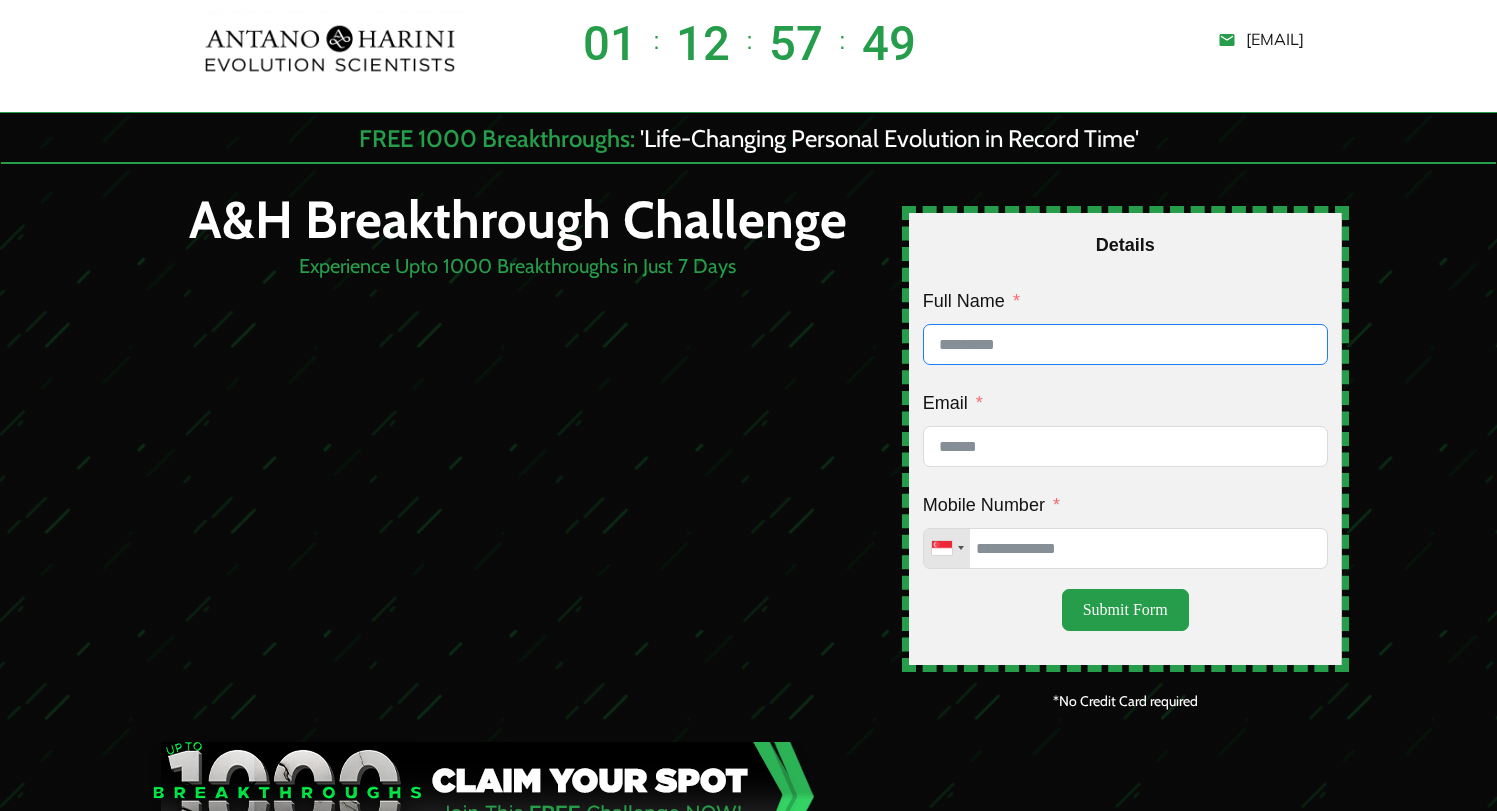 click on "Full Name" at bounding box center (1125, 344) 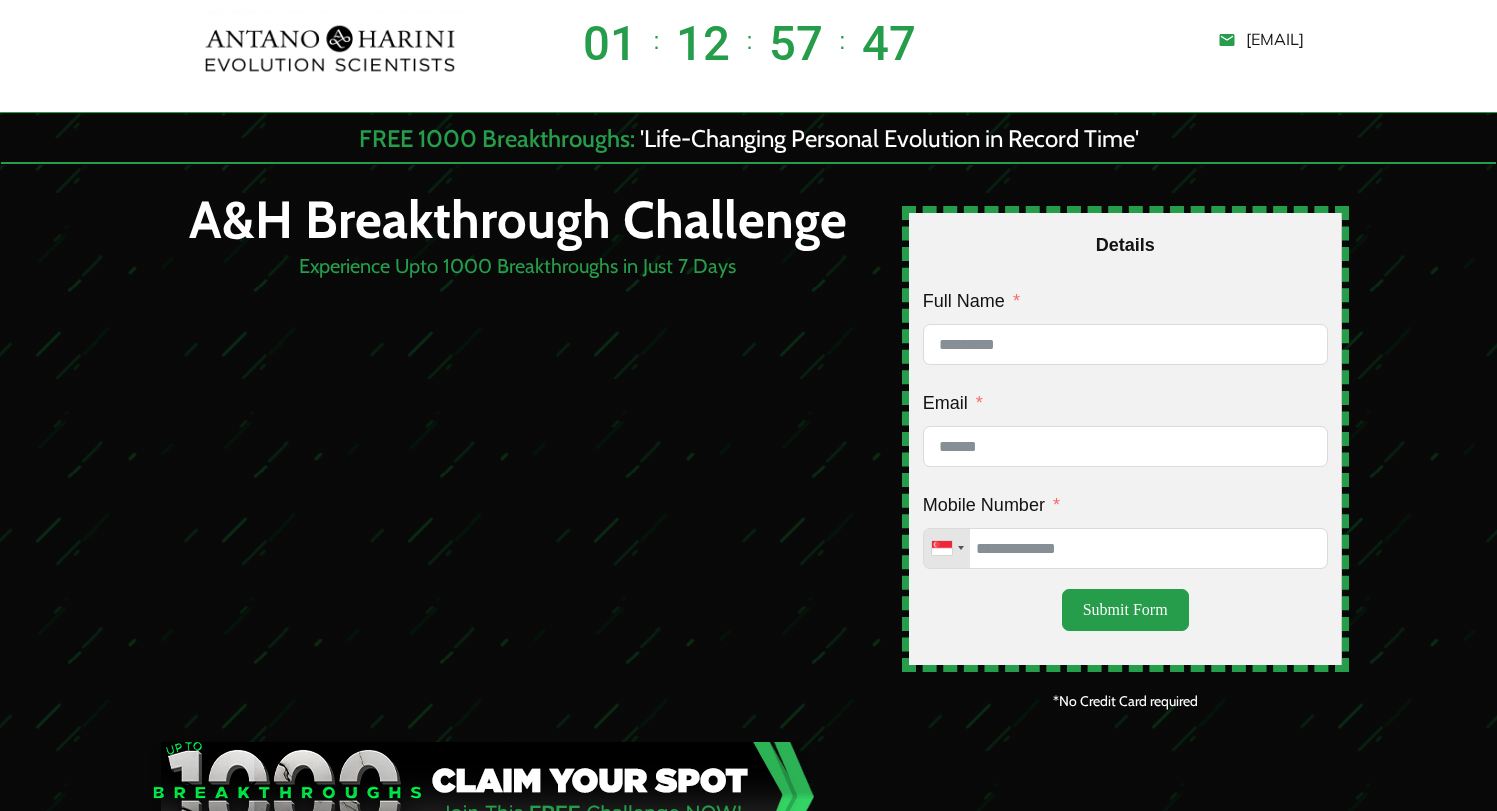click on "Mobile Number United States +1 United Kingdom +44 Afghanistan (‫افغانستان‬‎) +93 Albania (Shqipëri) +355 Algeria (‫الجزائر‬‎) +213 American Samoa +1 Andorra +376 Angola +244 Anguilla +1 Antigua and Barbuda +1 Argentina +54 Armenia (Հայաստան) +374 Aruba +297 Ascension Island +247 Australia +61 Austria (Österreich) +43 Azerbaijan (Azərbaycan) +994 Bahamas +1 Bahrain (‫البحرين‬‎) +973 Bangladesh (বাংলাদেশ) +880 Barbados +1 Belarus (Беларусь) +375 Belgium (België) +32 Belize +501 Benin (Bénin) +229 Bermuda +1 Bhutan (འབྲུག) +975 Bolivia +591 Bosnia and Herzegovina (Босна и Херцеговина) +387 Botswana +267 Brazil (Brasil) +55 British Indian Ocean Territory +246 British Virgin Islands +1 Brunei +673 Bulgaria (България) +359 Burkina Faso +226 Burundi (Uburundi) +257 Cambodia (កម្ពុជា) +855 Cameroon (Cameroun) +237 Canada +1 Cape Verde (Kabu Verdi) +238 Caribbean Netherlands +599 +1 +236 +235" at bounding box center [1125, 528] 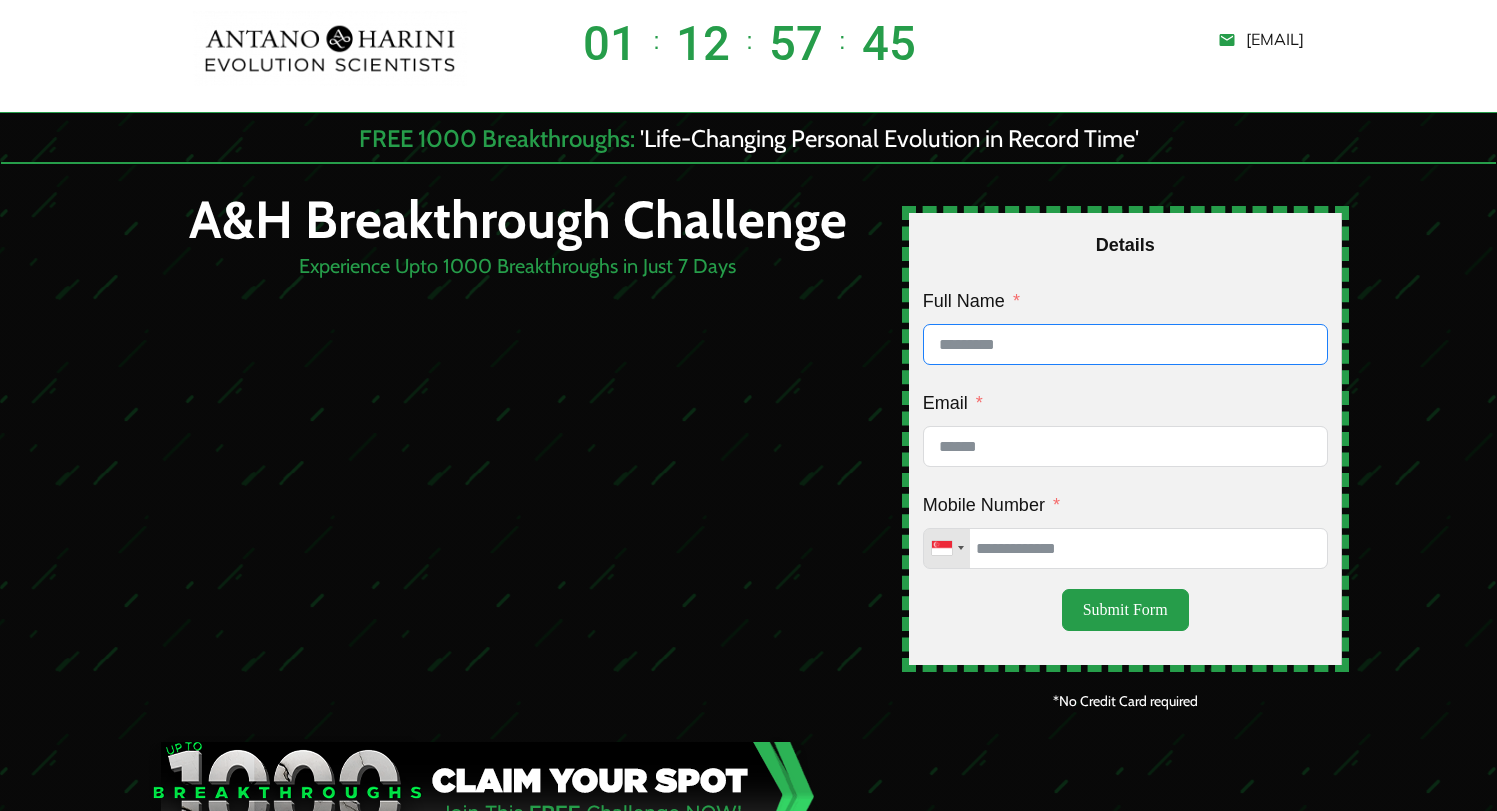 click on "Full Name" at bounding box center [1125, 344] 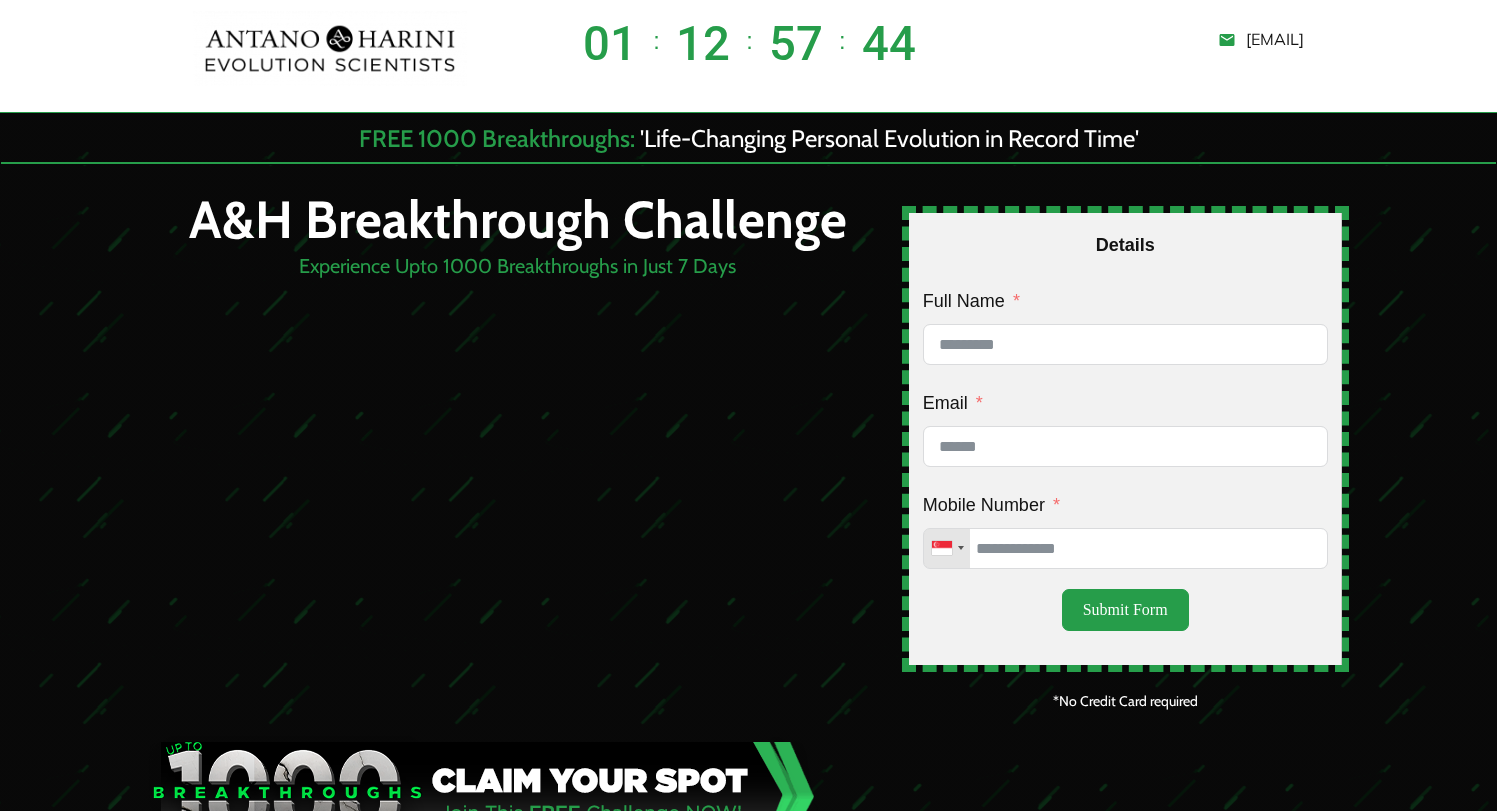 click on "Mobile Number" at bounding box center (991, 505) 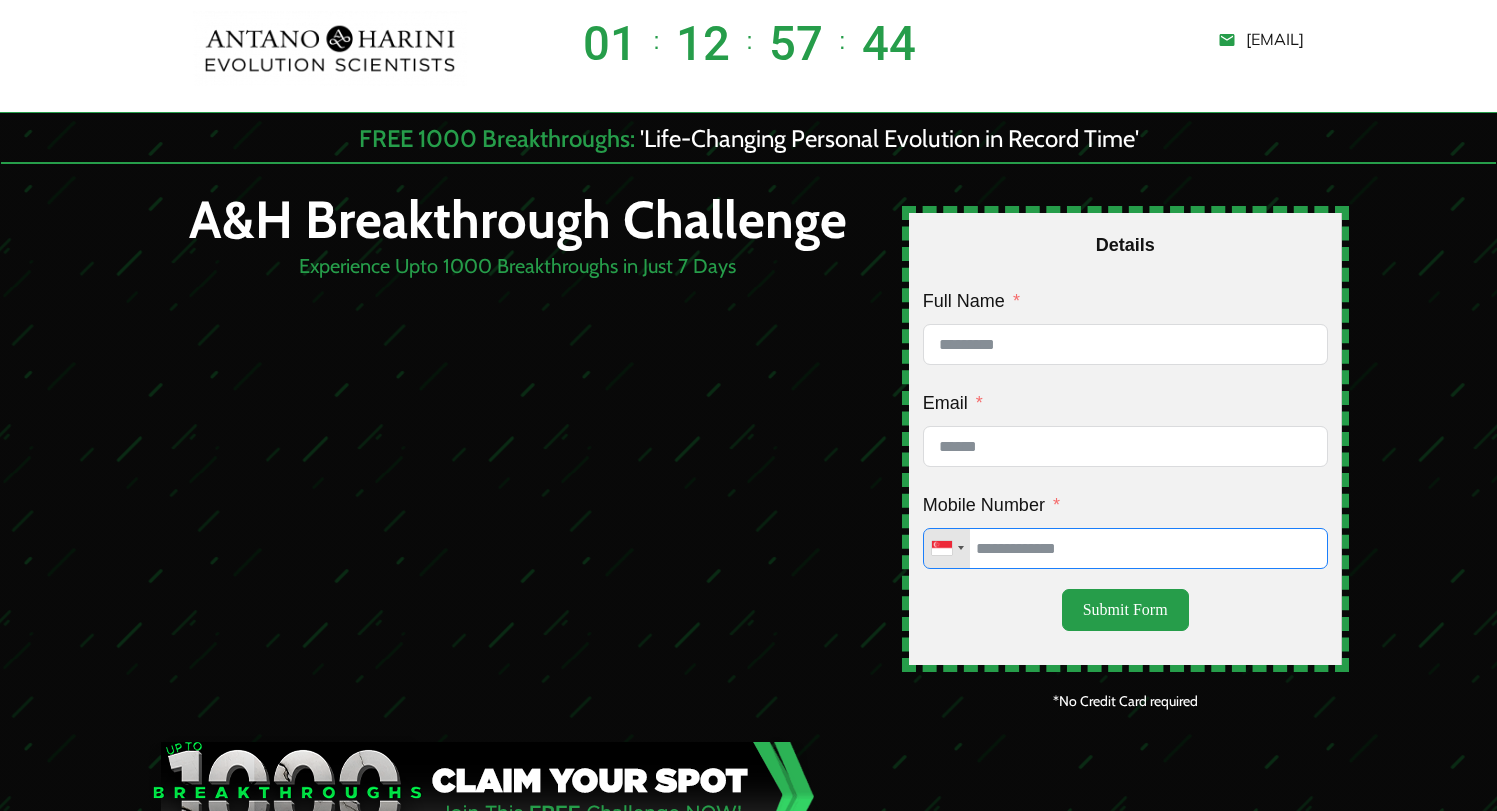 click on "Mobile Number" at bounding box center (1125, 548) 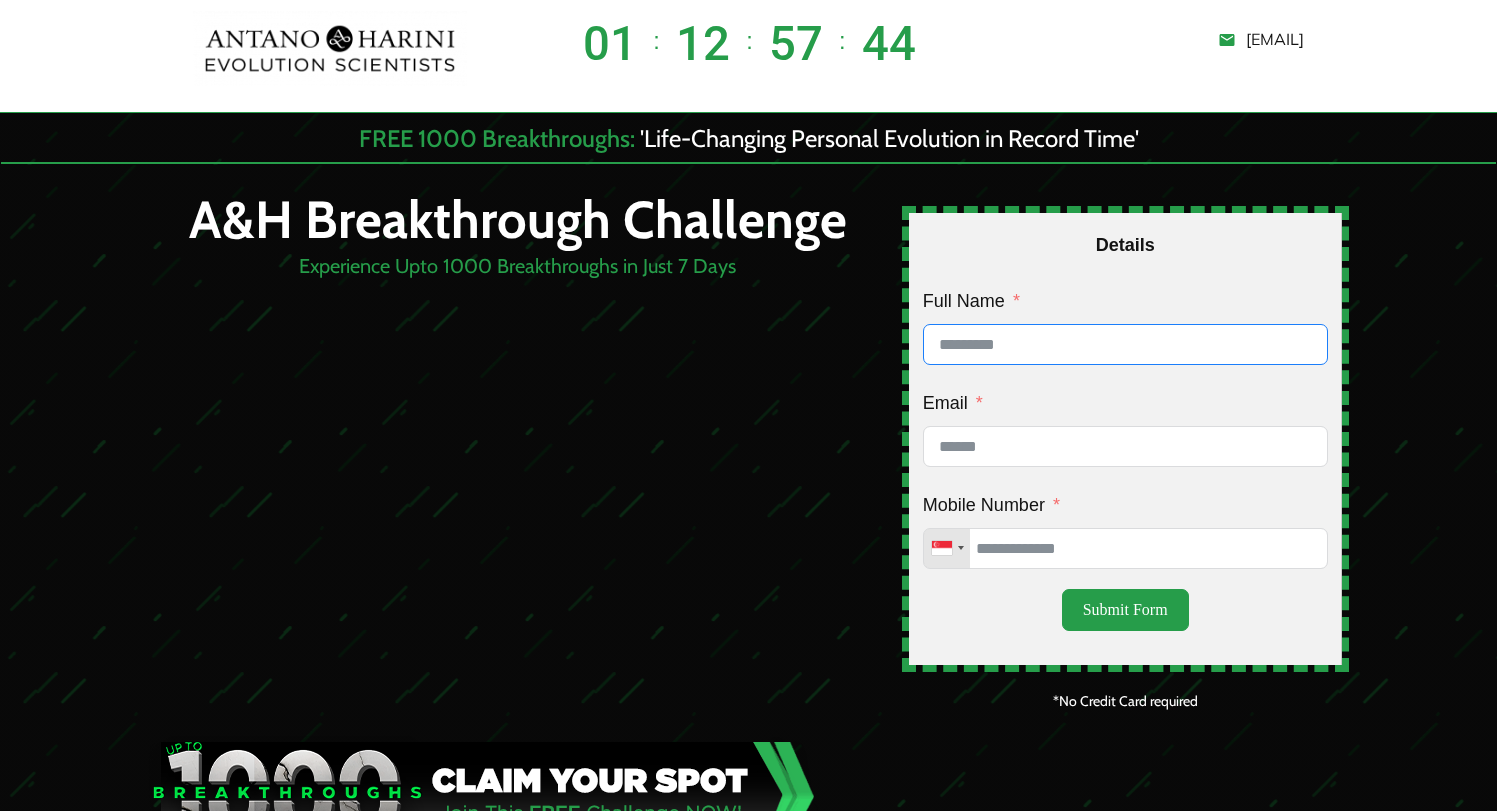 click on "Full Name" at bounding box center [1125, 344] 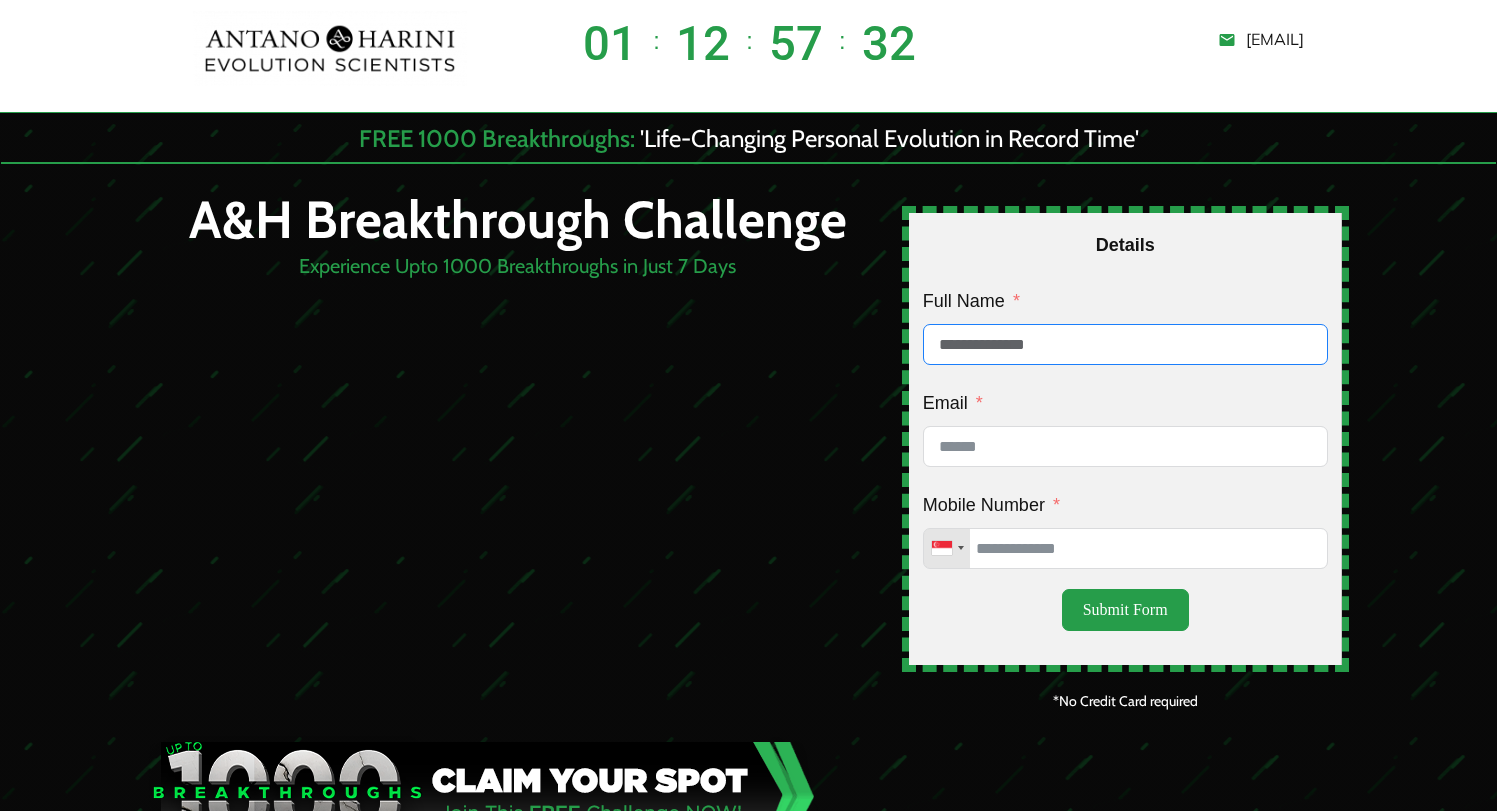type on "**********" 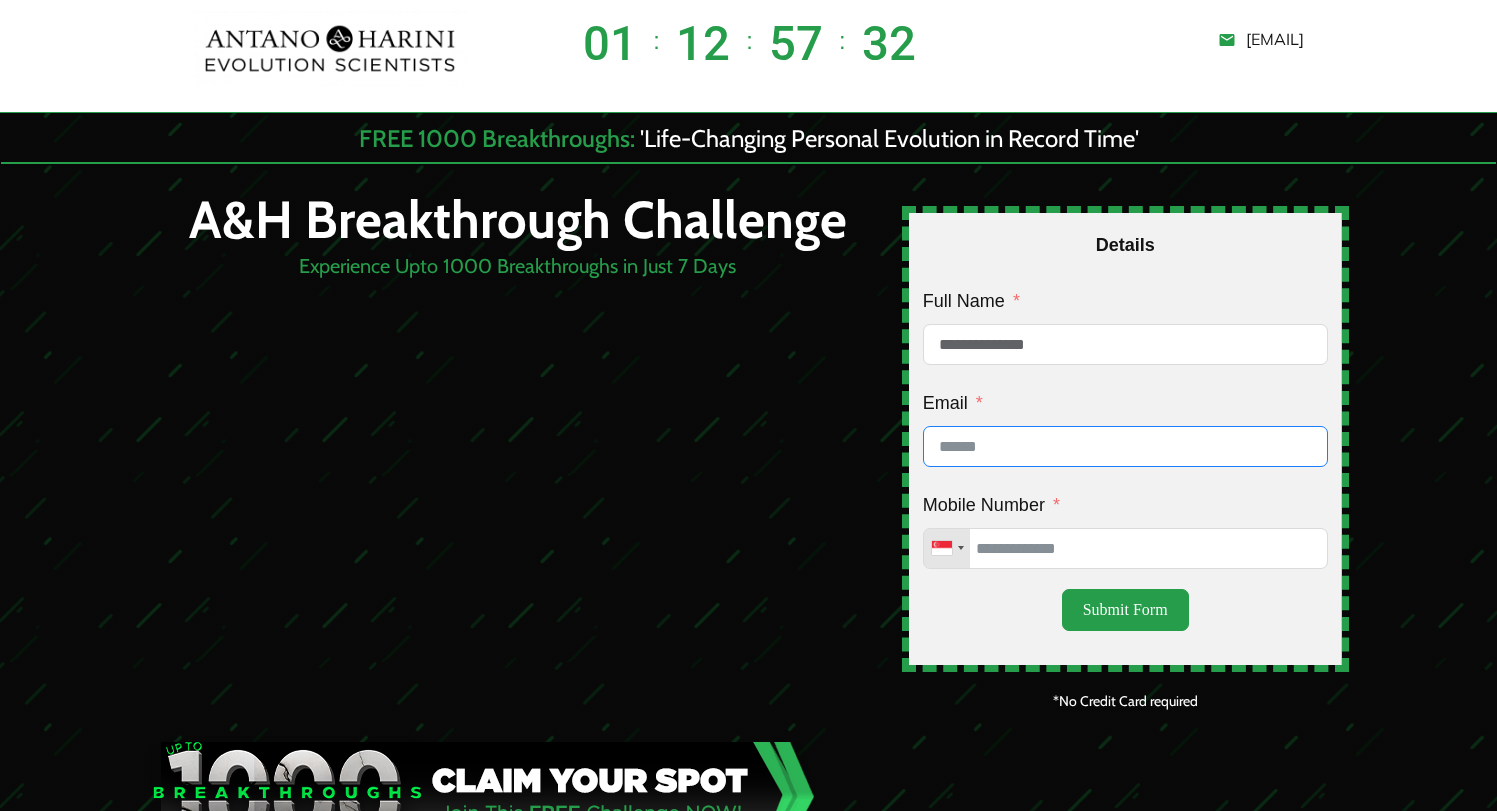click on "Email" at bounding box center [1125, 446] 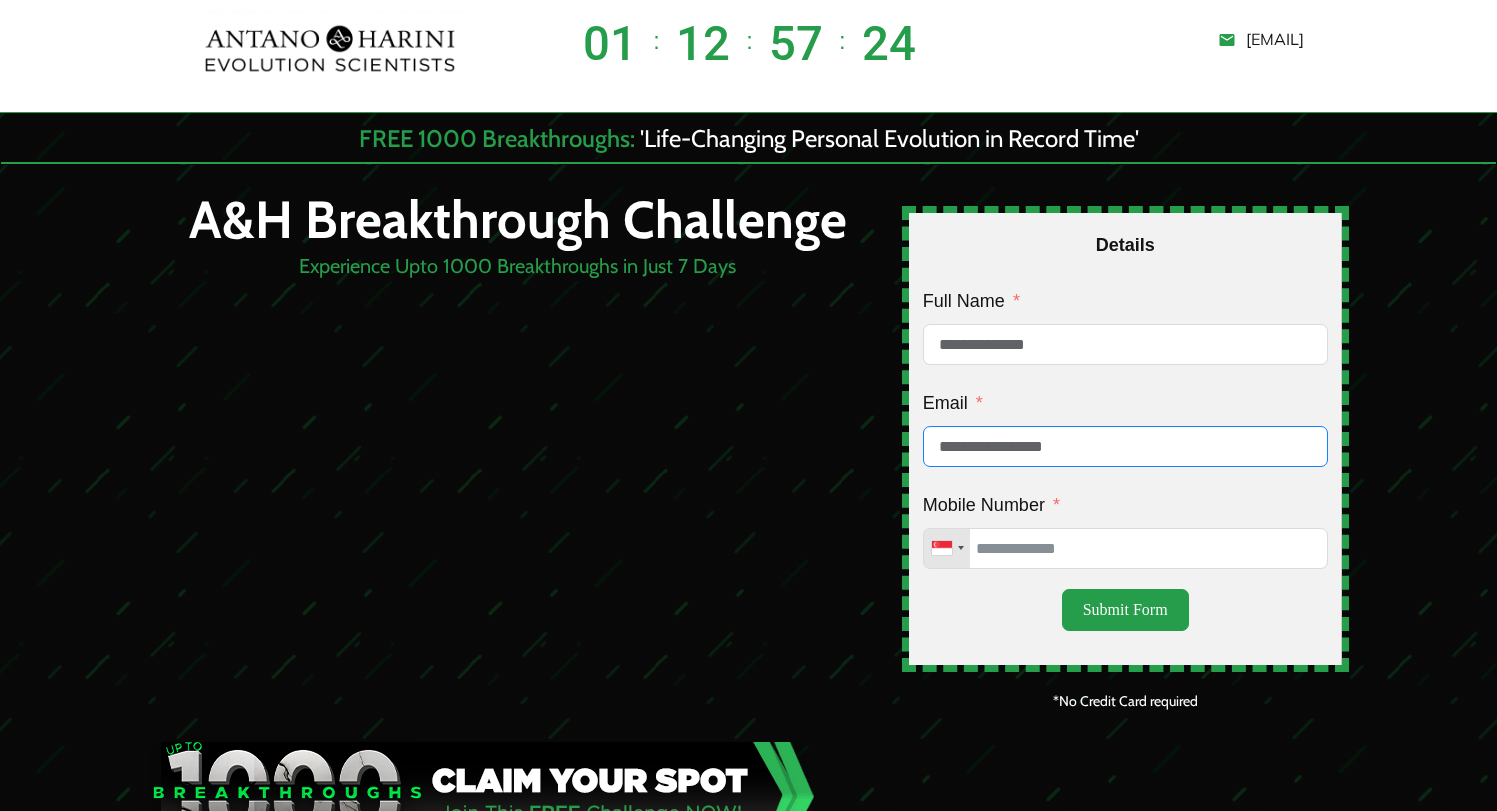 type on "**********" 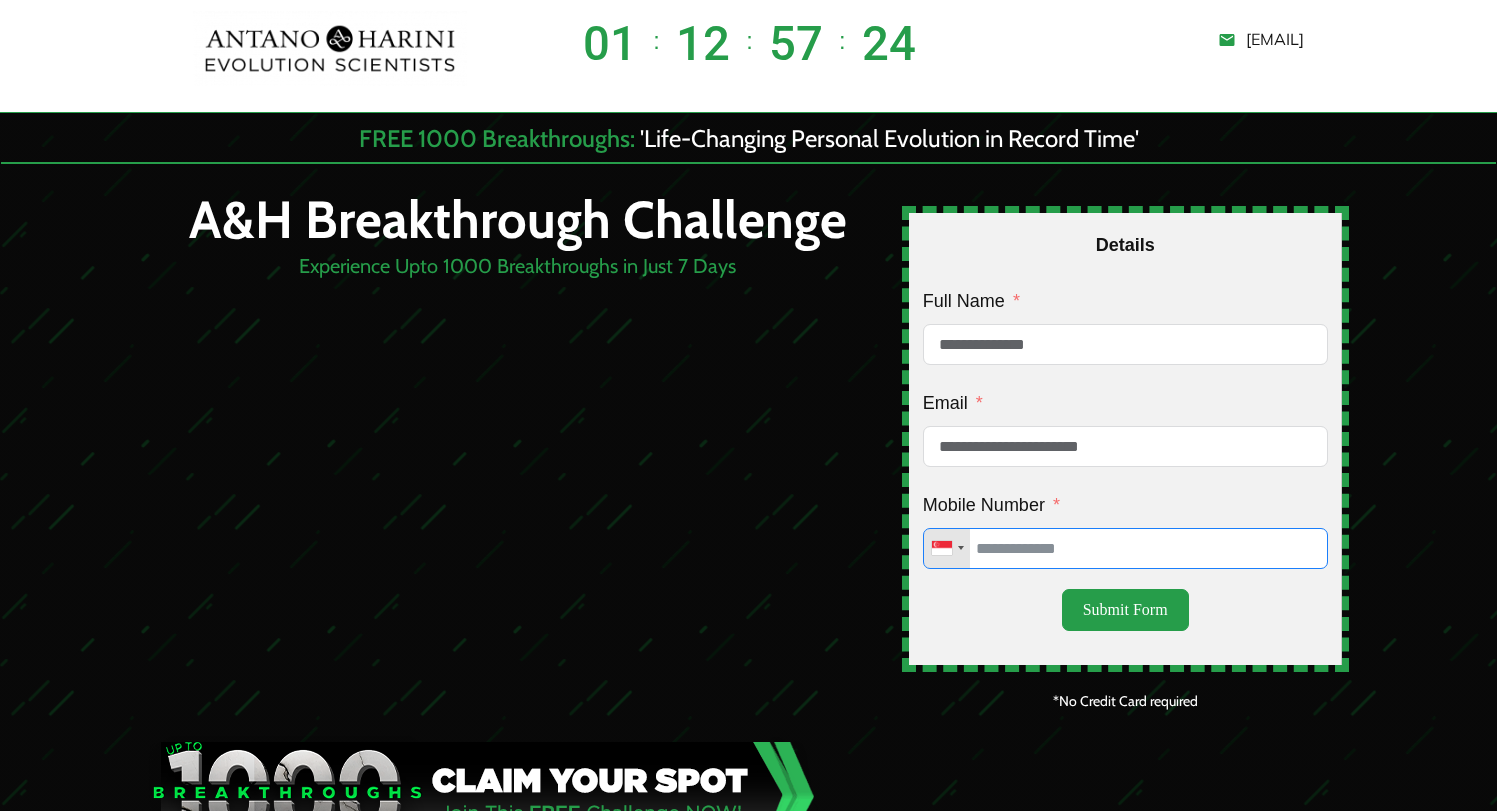click on "Mobile Number" at bounding box center (1125, 548) 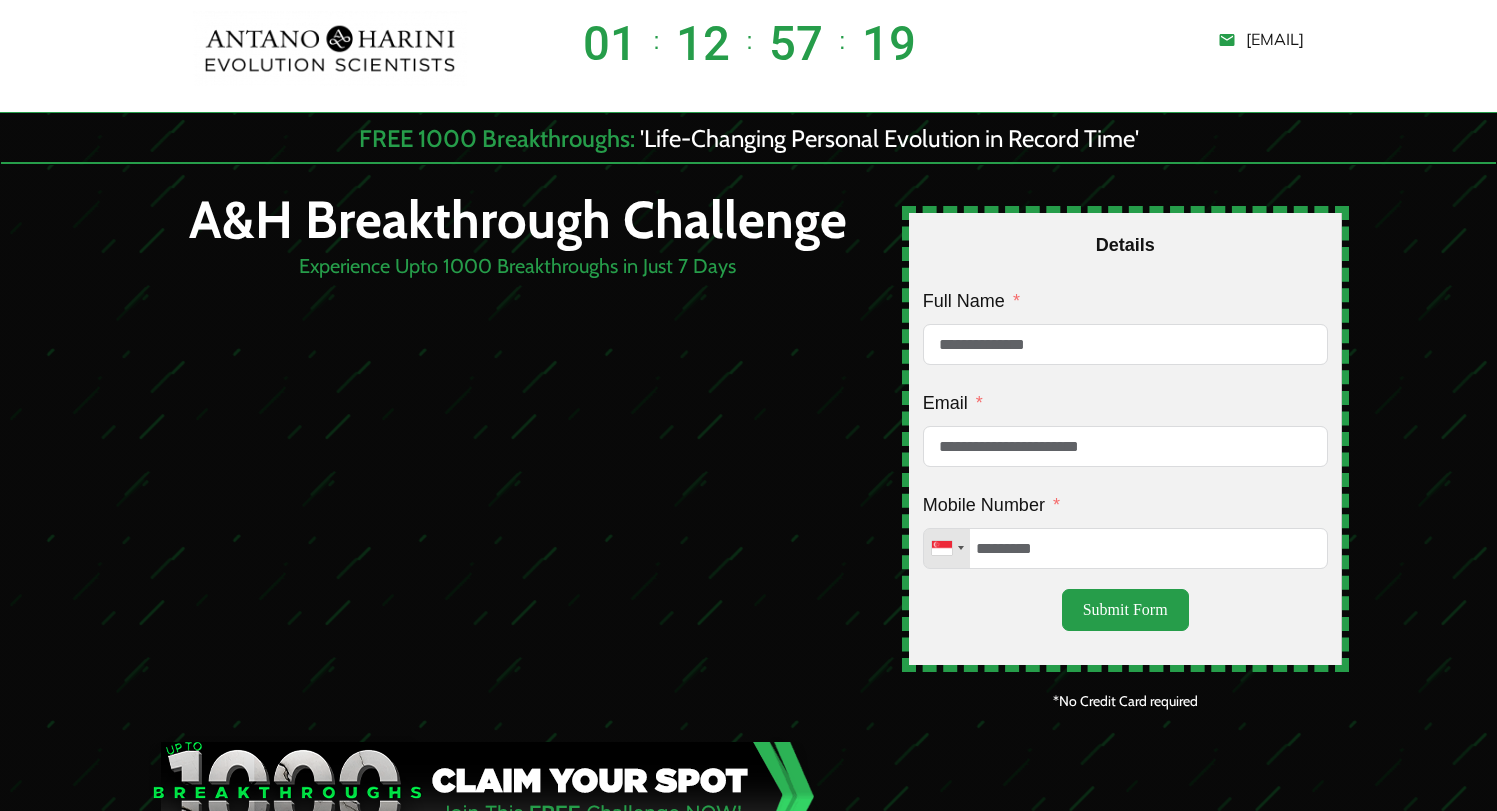 drag, startPoint x: 970, startPoint y: 635, endPoint x: 1032, endPoint y: 622, distance: 63.348244 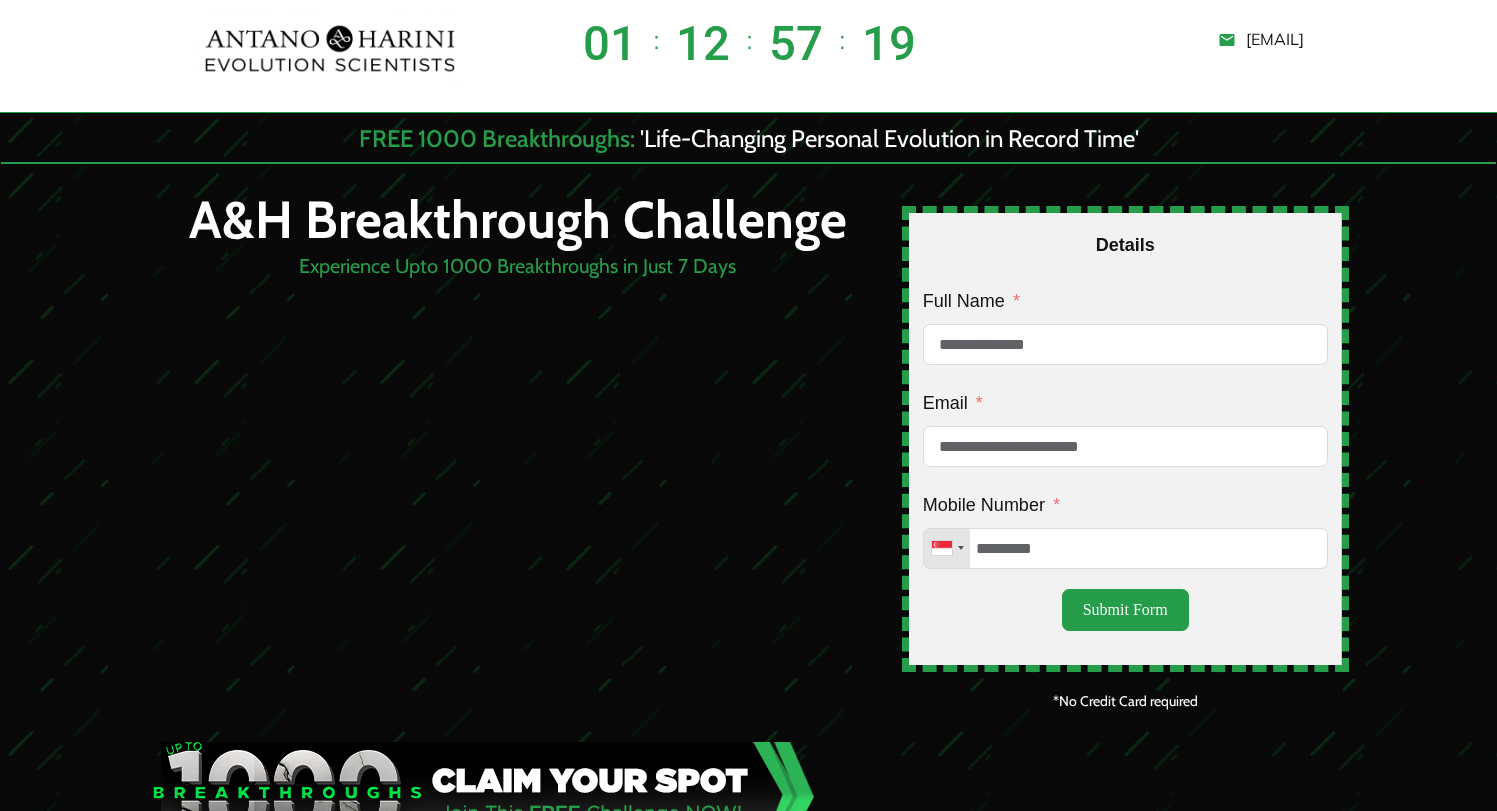 click on "Submit Form" at bounding box center (1125, 610) 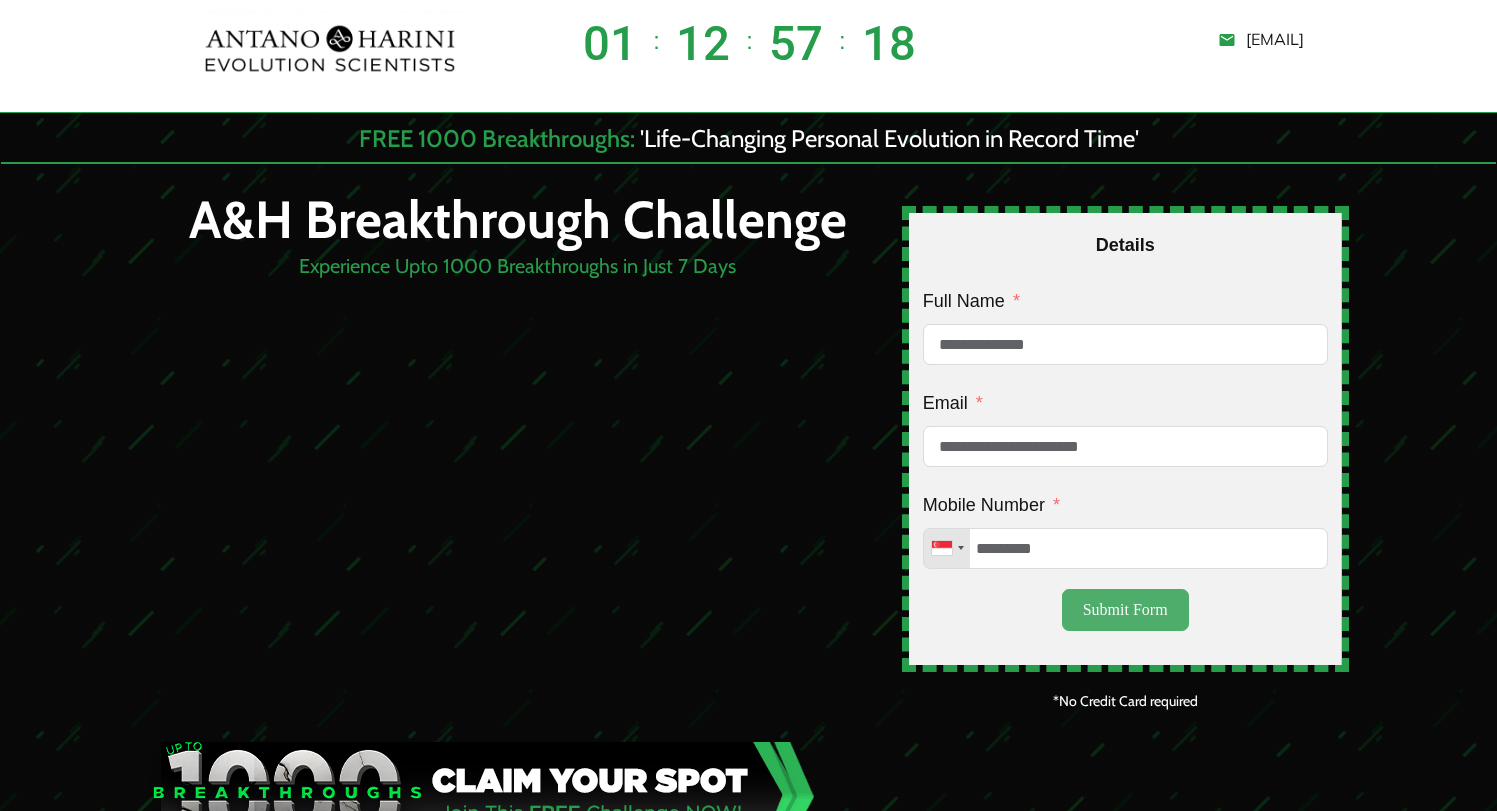 click on "Submit Form" at bounding box center [1125, 610] 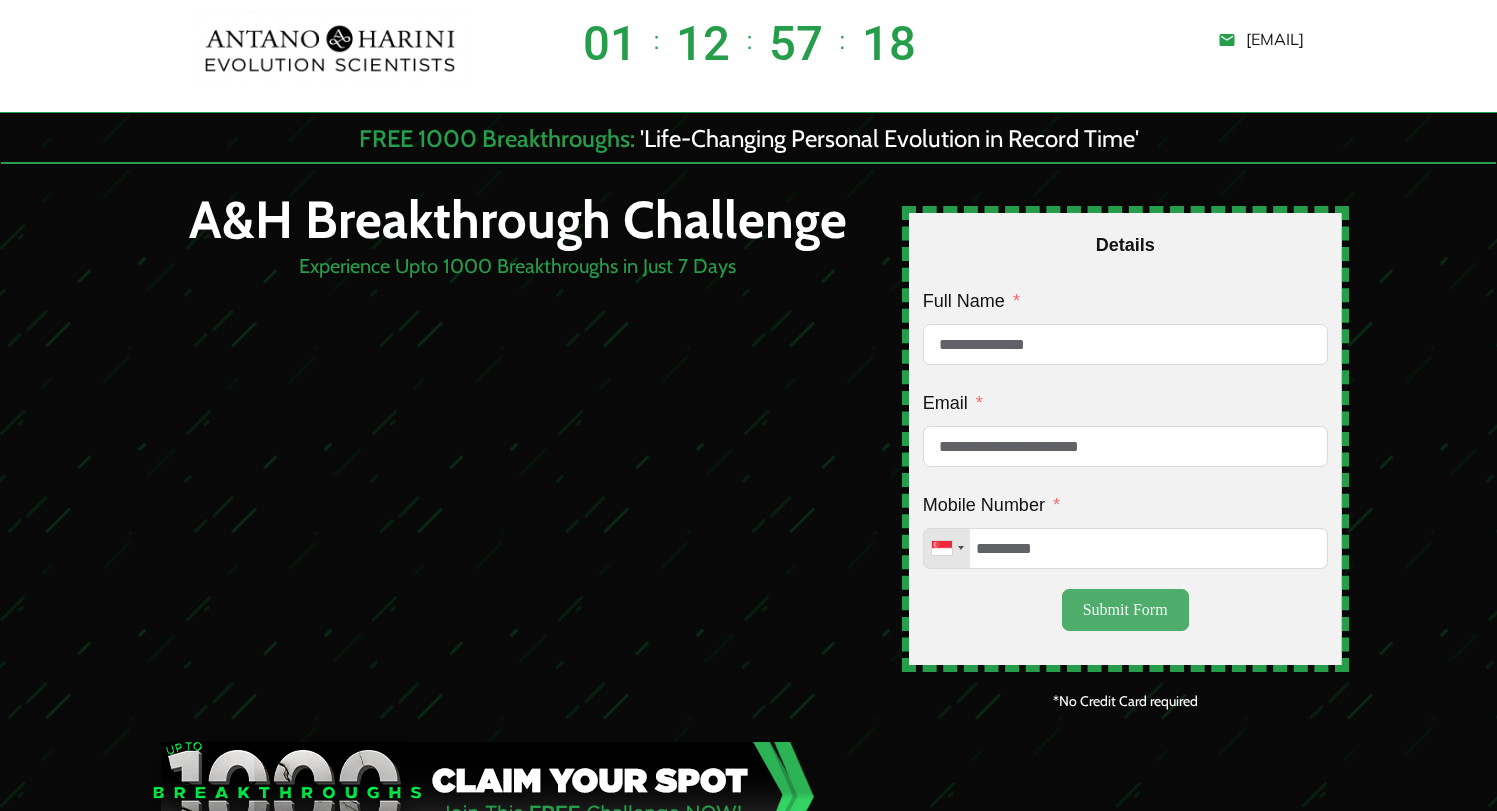 type on "**********" 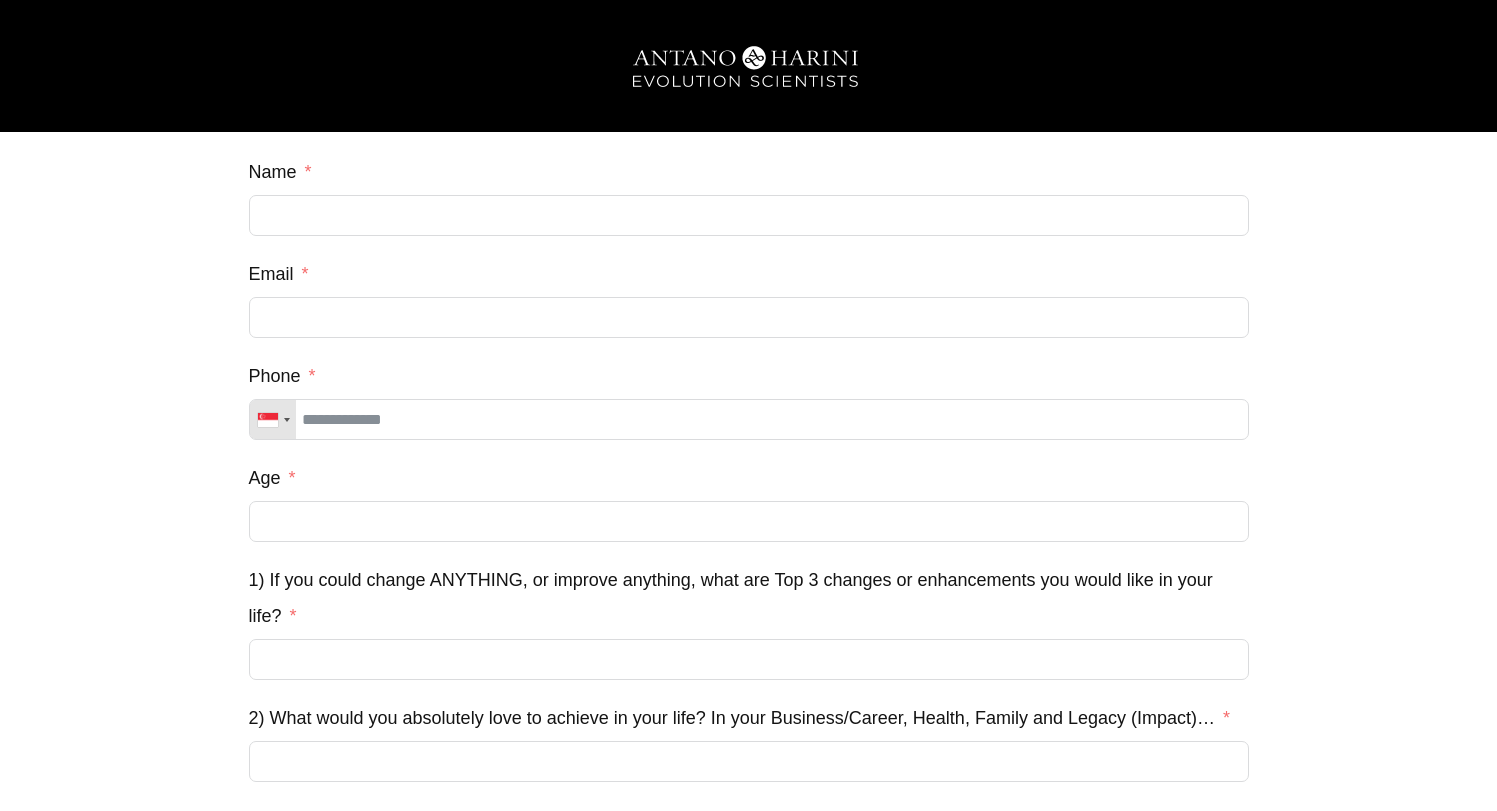 scroll, scrollTop: 0, scrollLeft: 0, axis: both 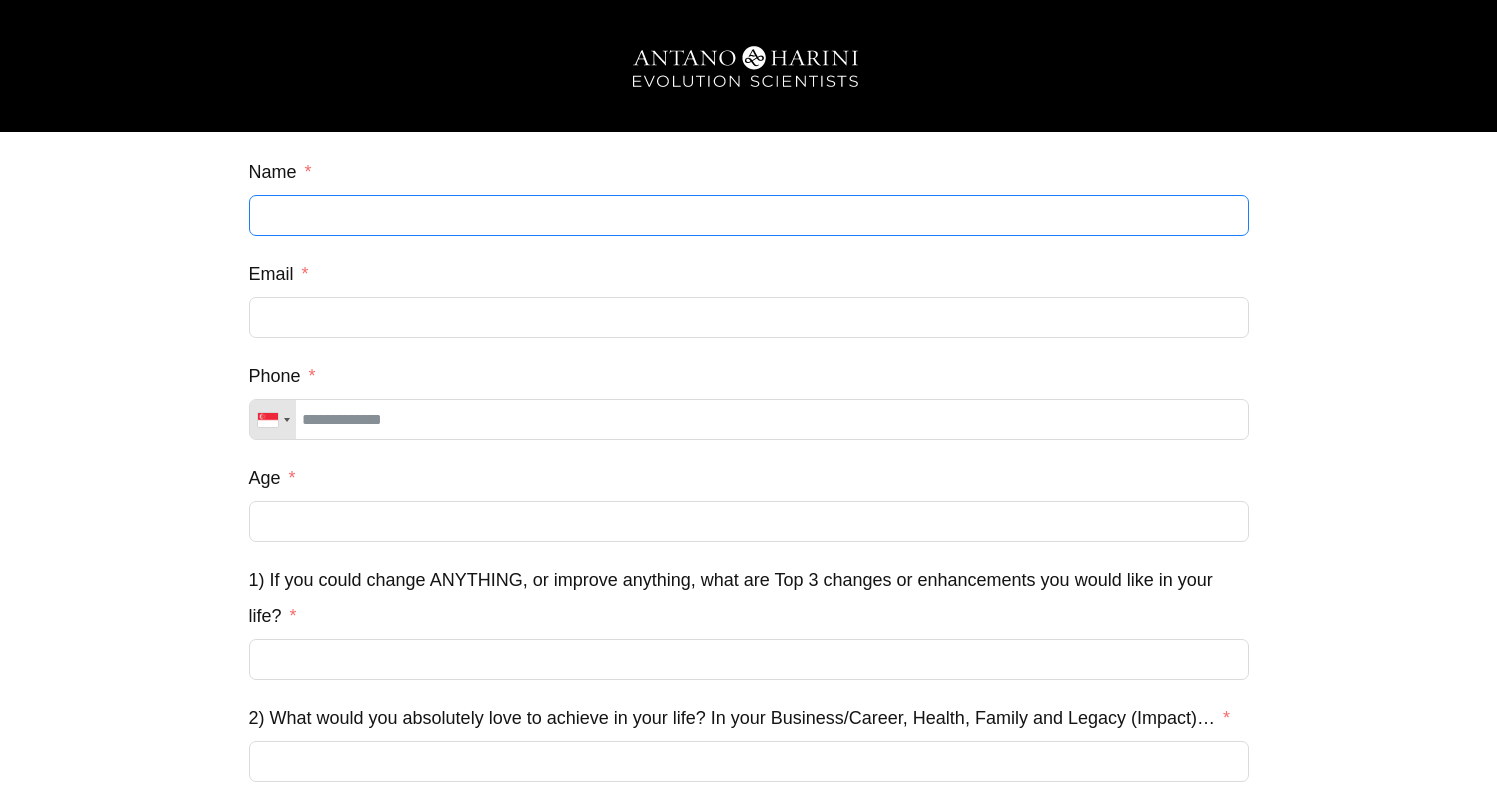 click on "Name" at bounding box center (749, 215) 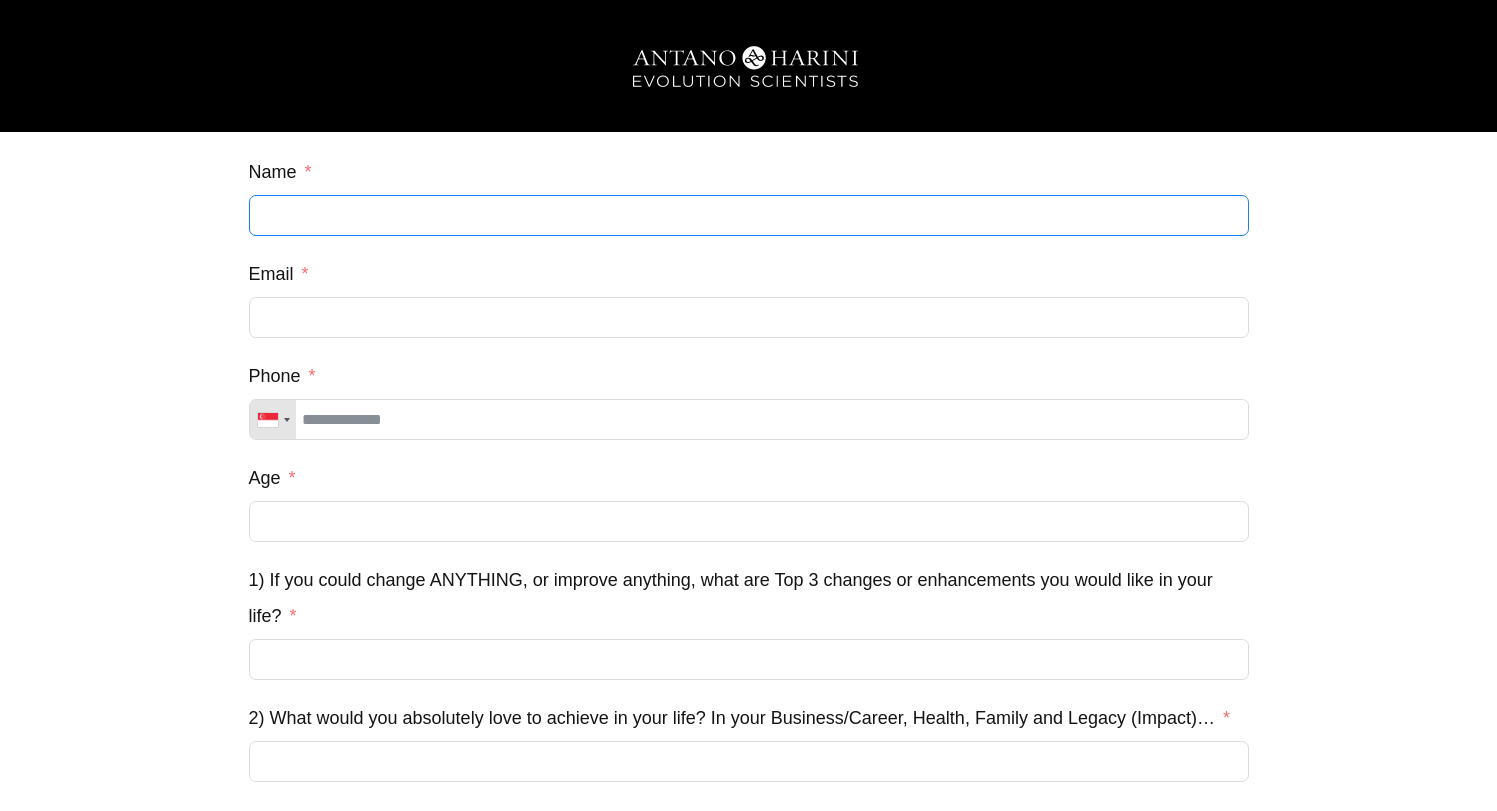 click on "Name" at bounding box center [749, 215] 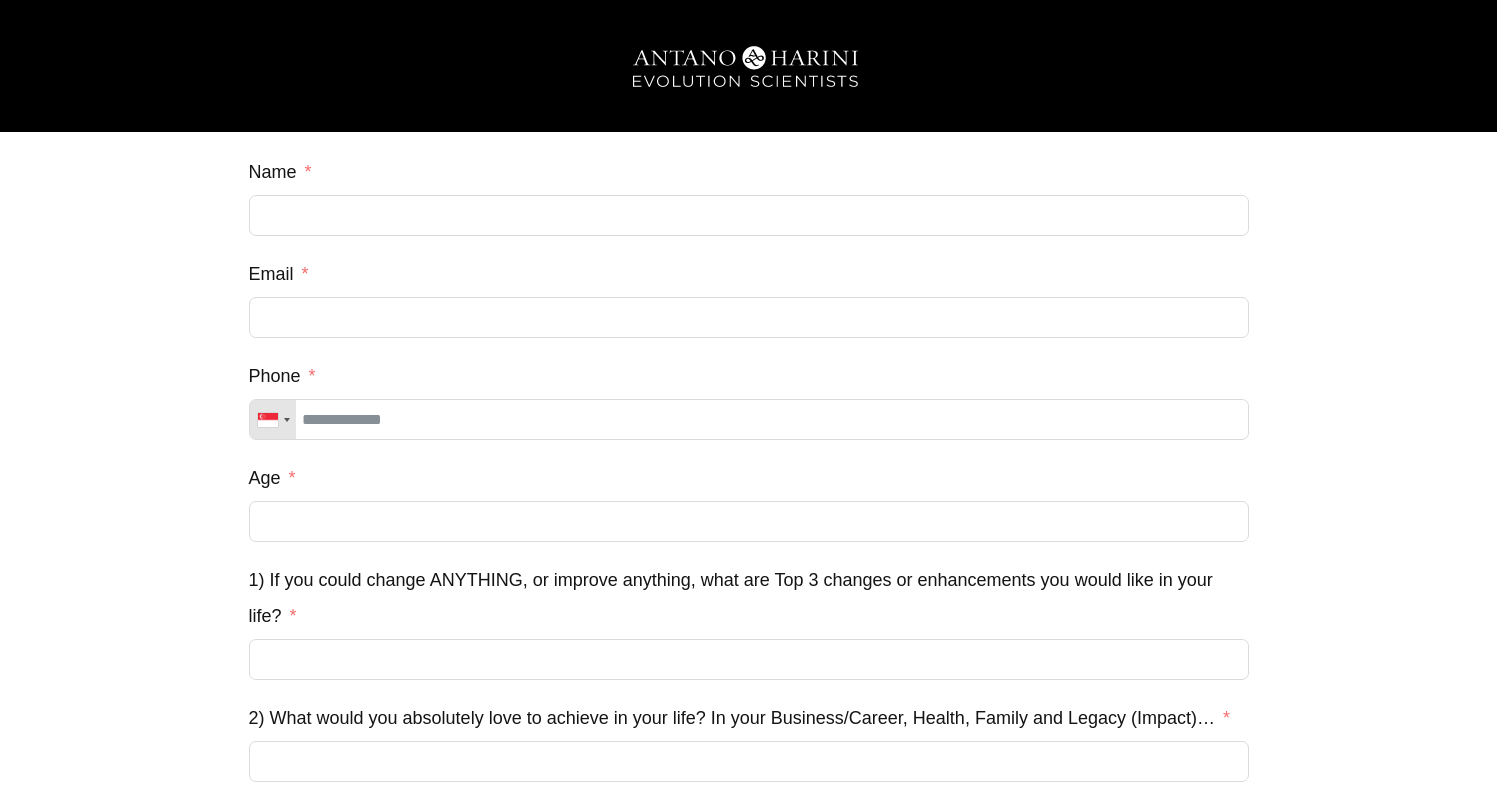 drag, startPoint x: 115, startPoint y: 335, endPoint x: 158, endPoint y: 312, distance: 48.76474 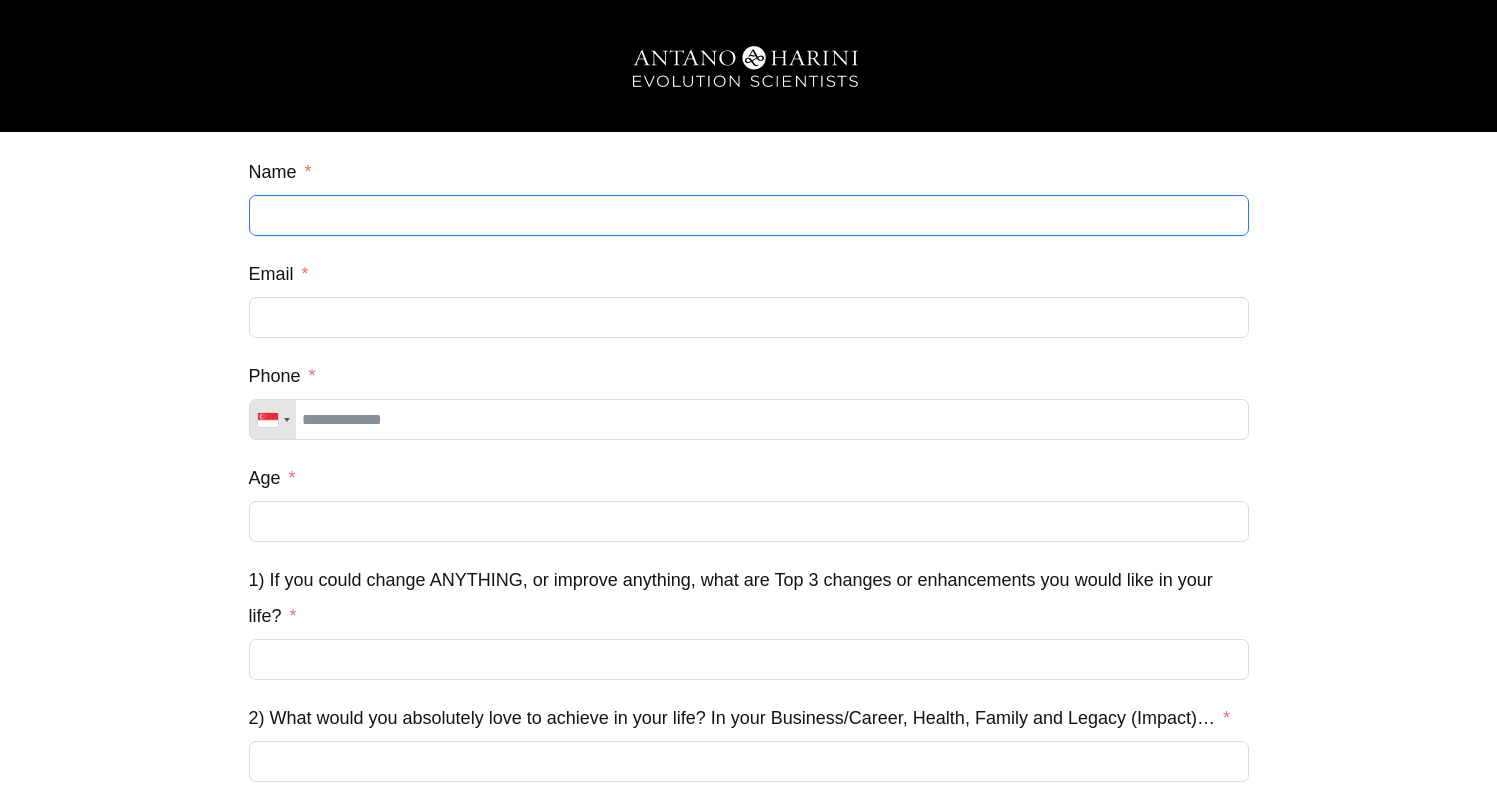 click on "Name" at bounding box center (749, 215) 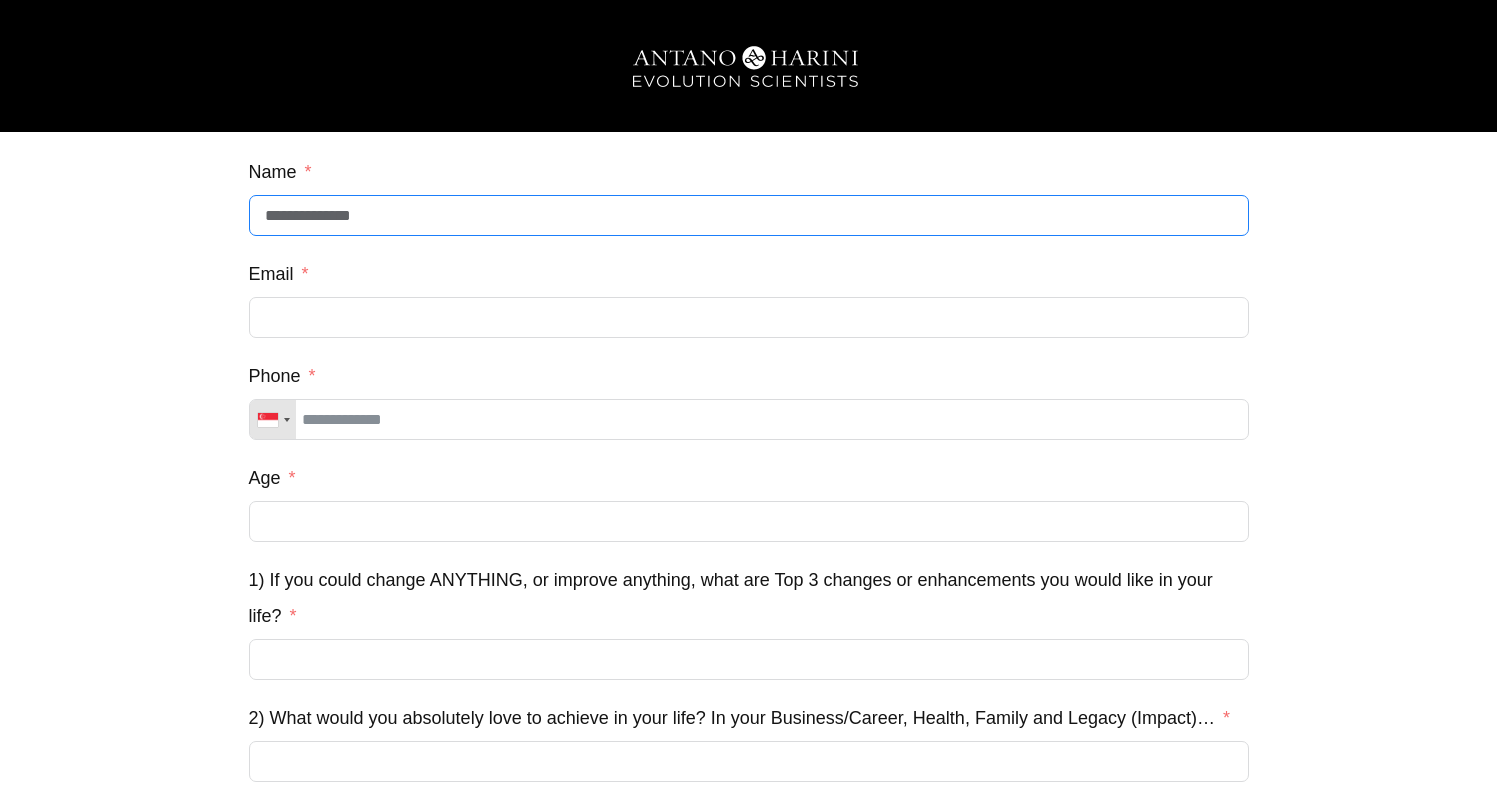 type on "**********" 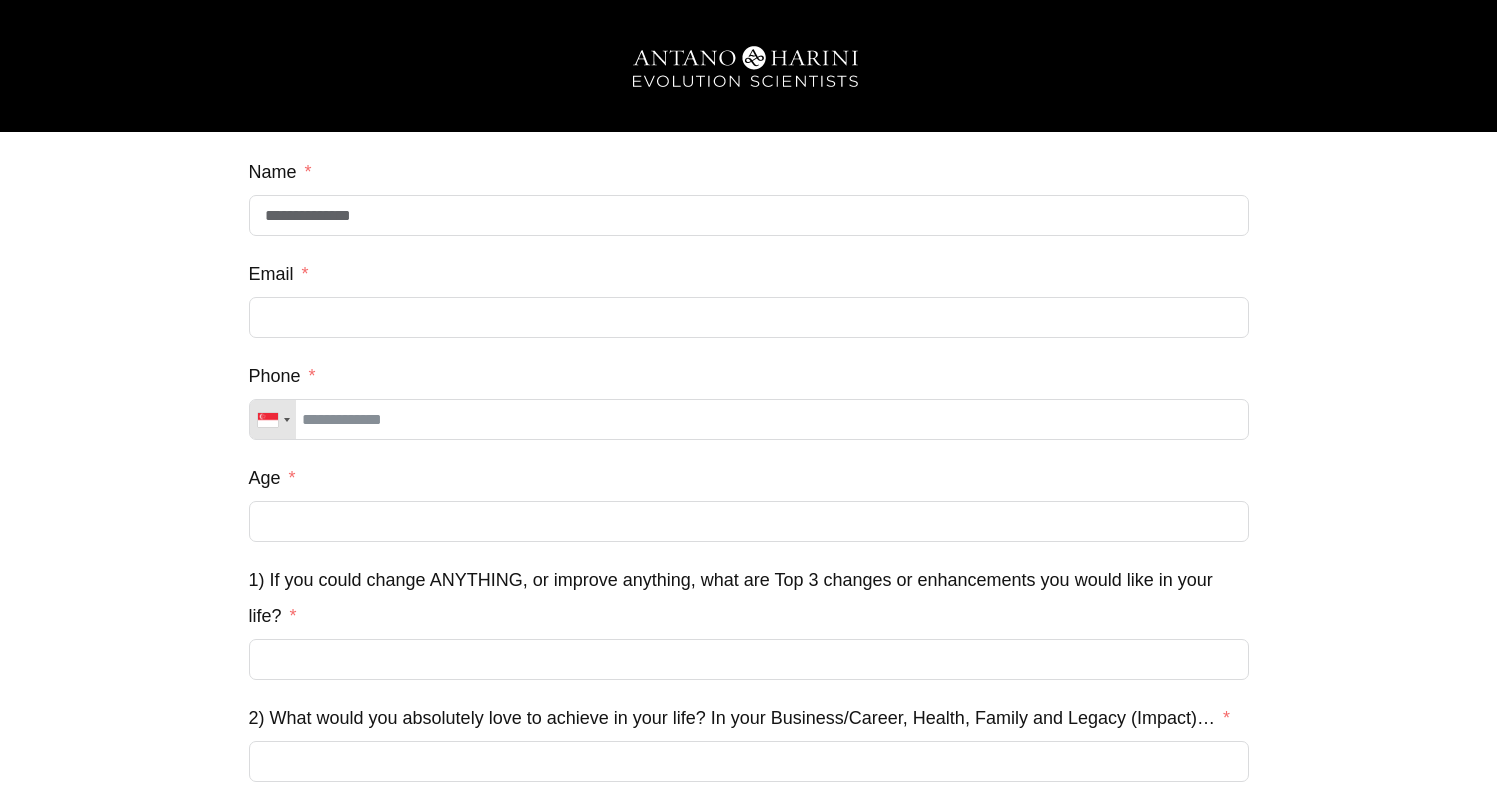 click on "Email" at bounding box center (279, 274) 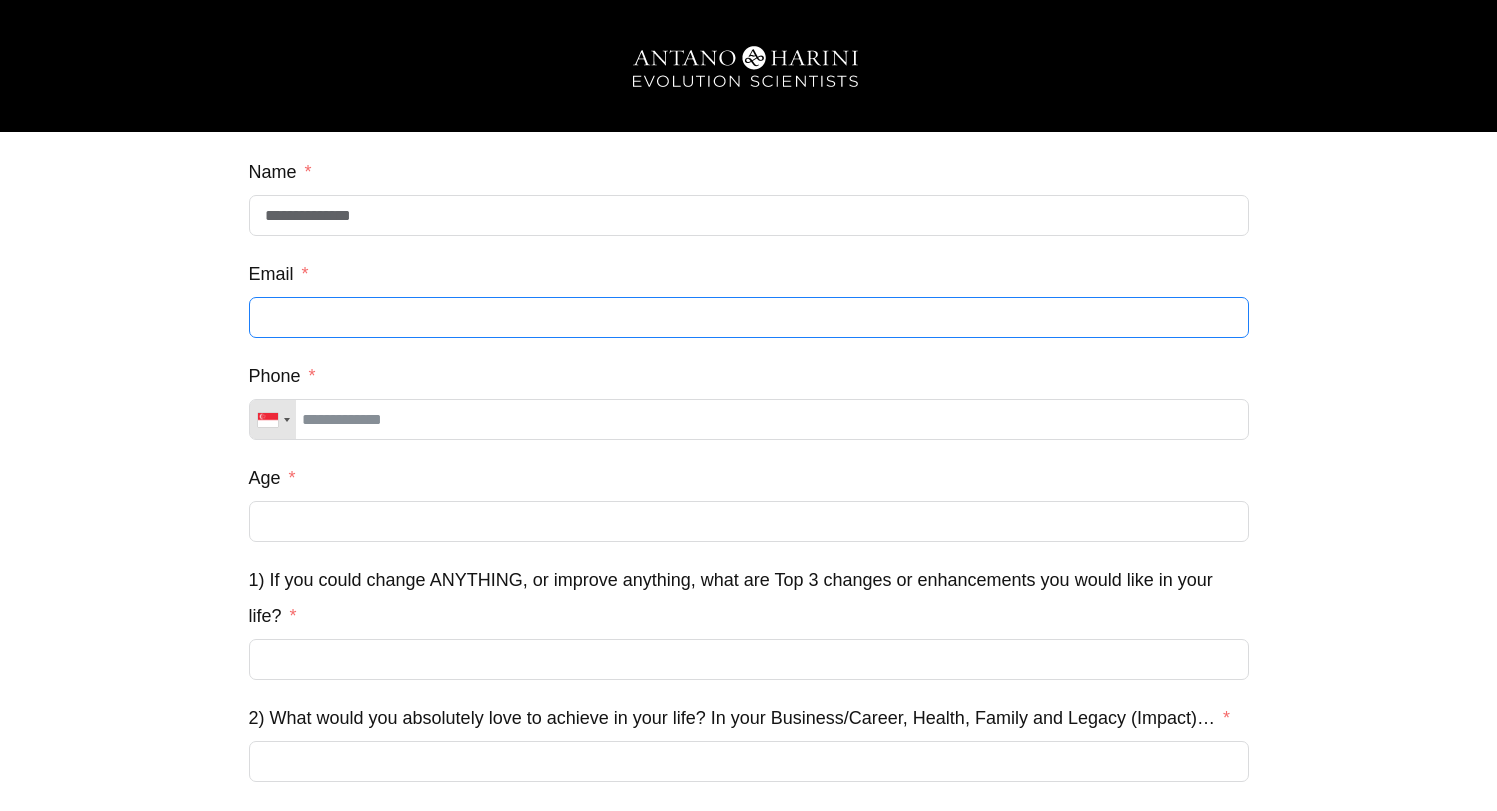 click on "Email" at bounding box center [749, 317] 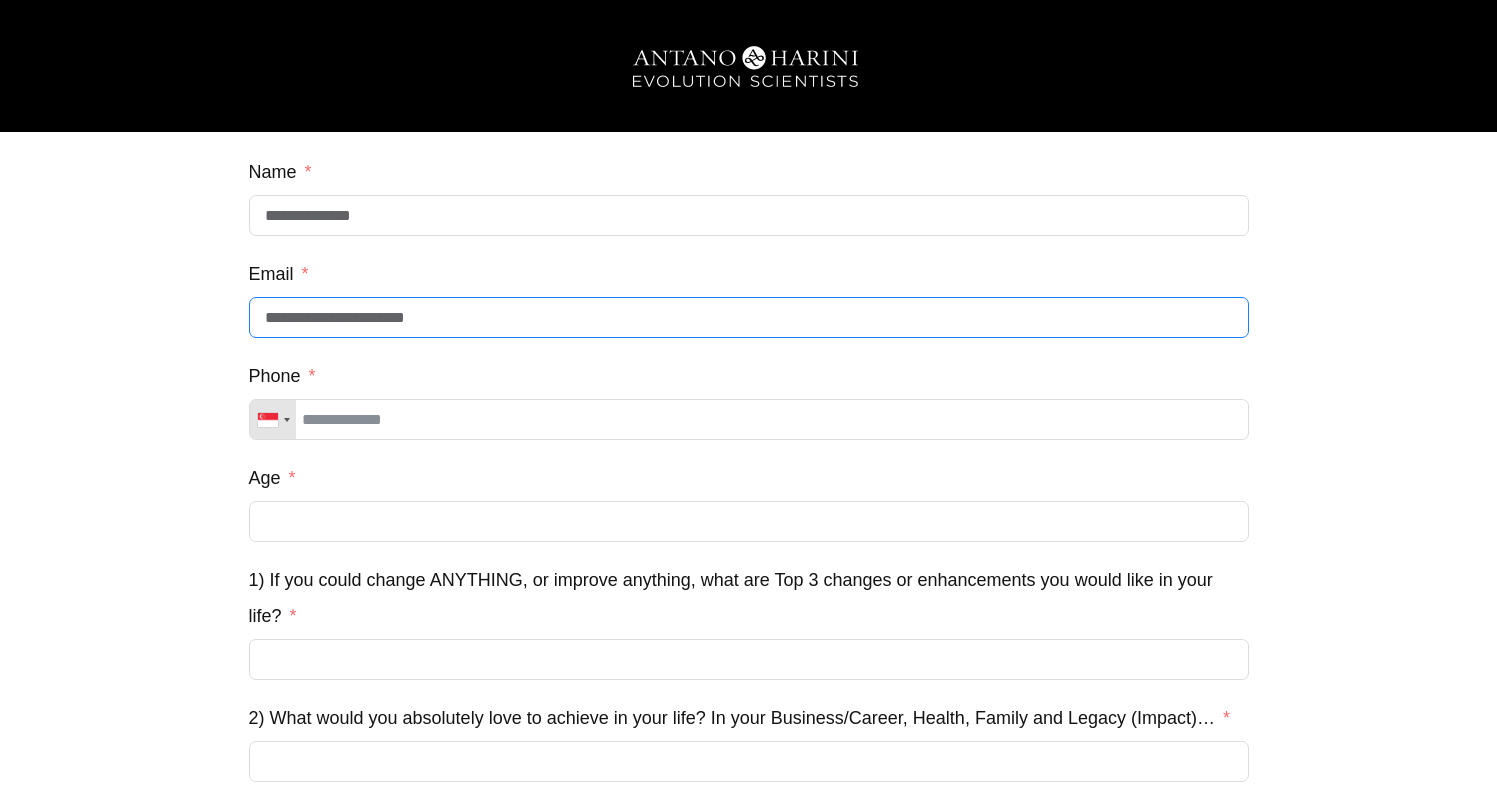 type on "**********" 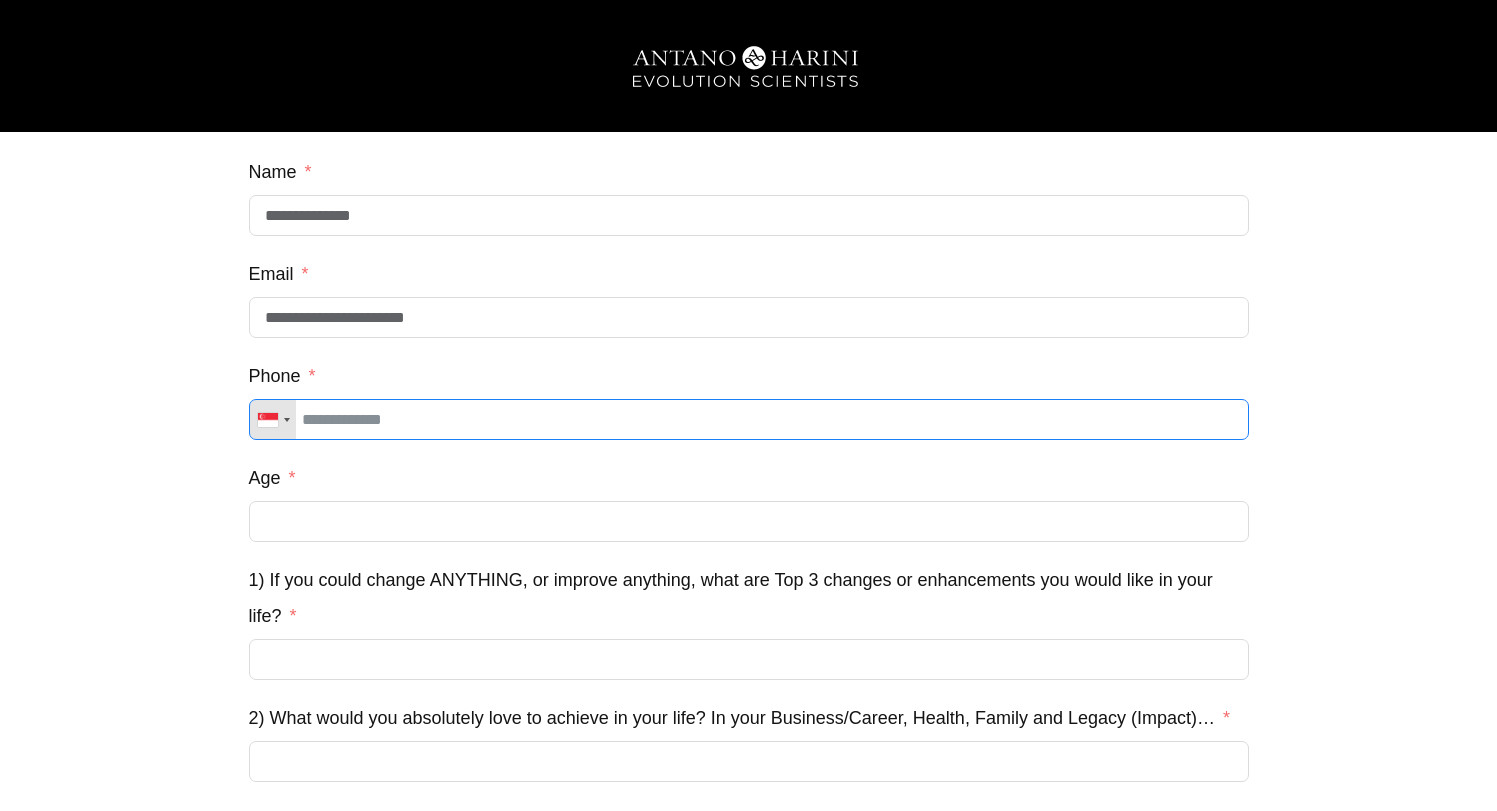 click on "Phone" at bounding box center [749, 419] 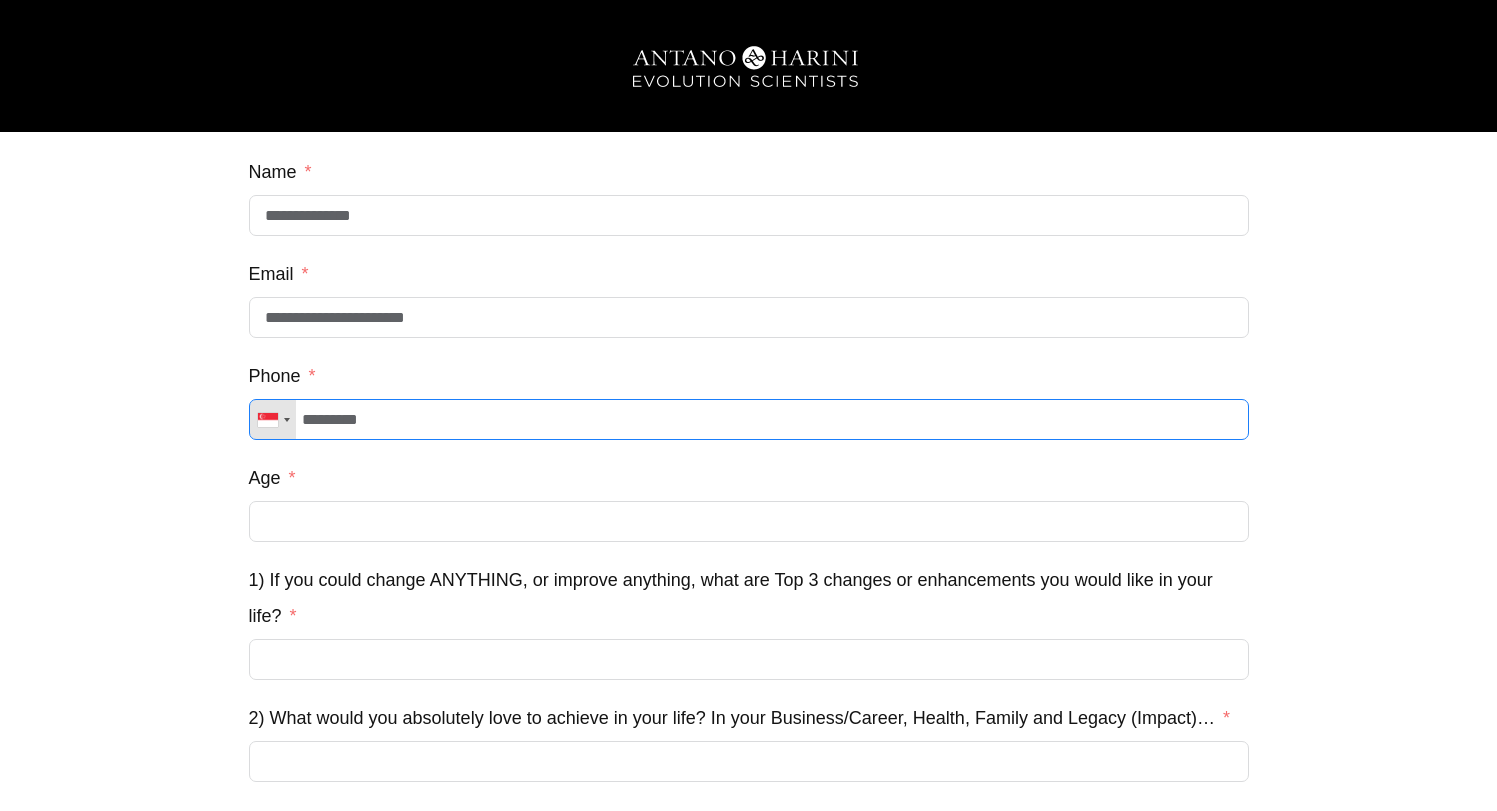 type on "*********" 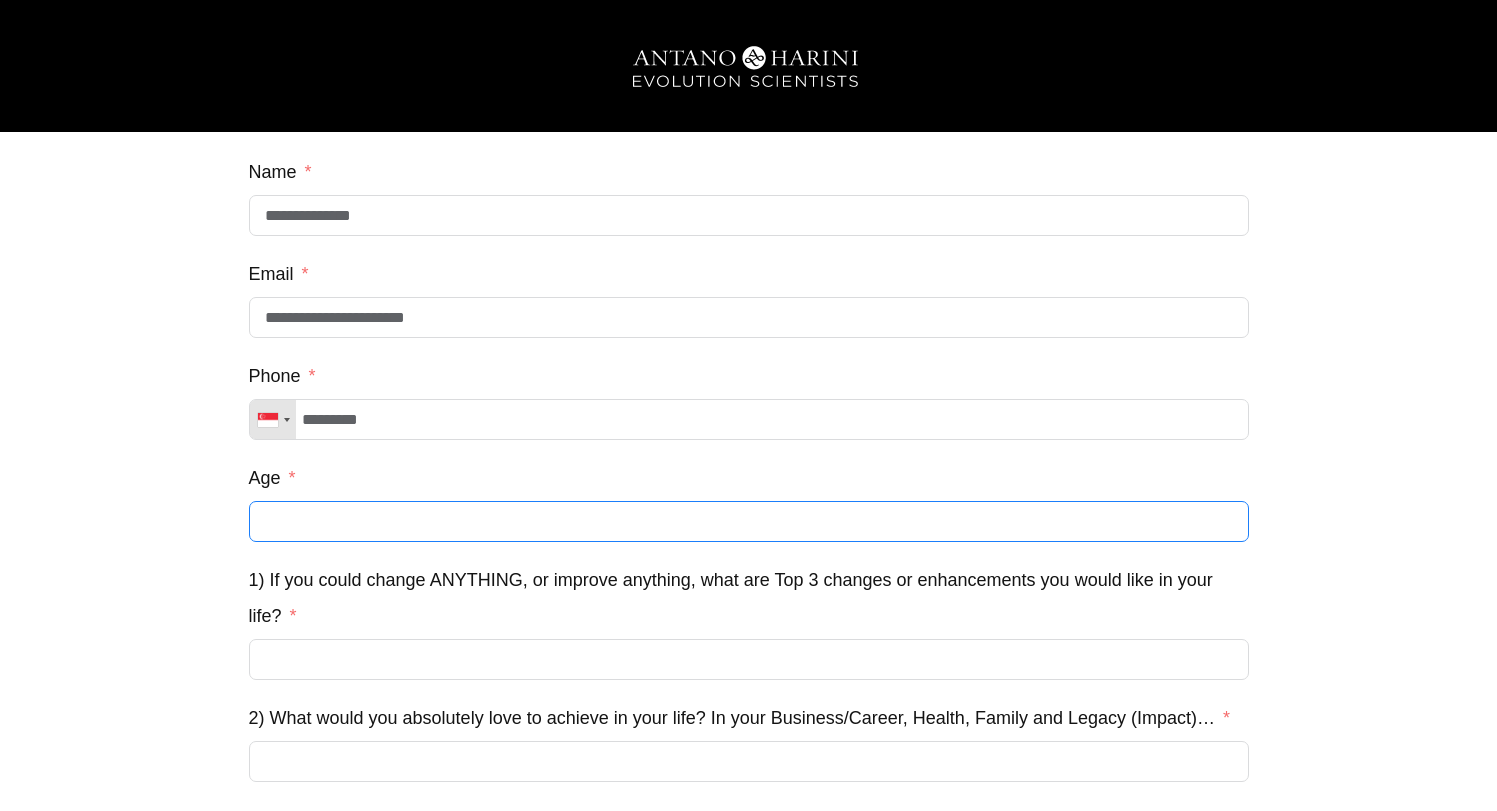 click on "Age" at bounding box center [749, 521] 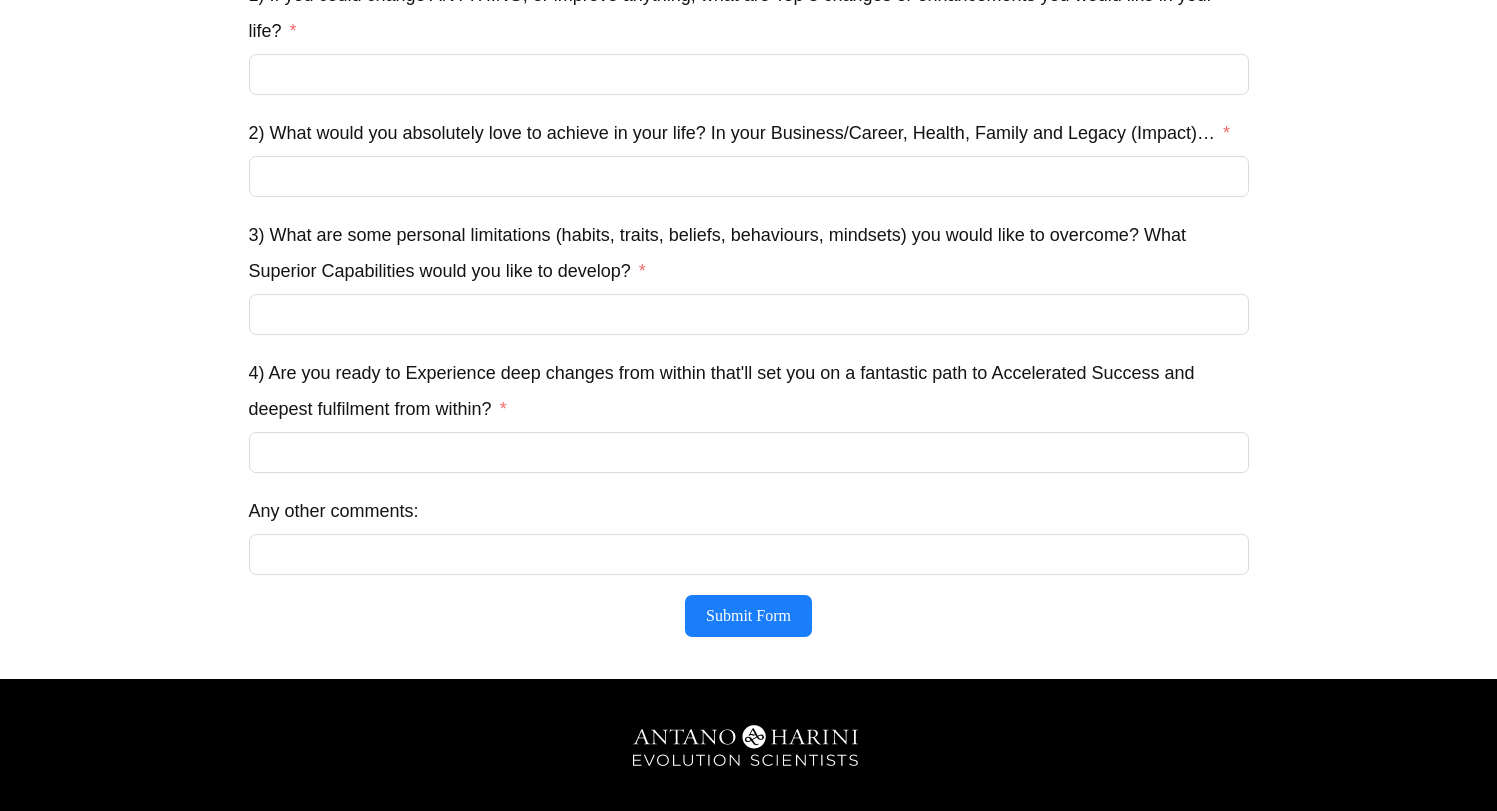 scroll, scrollTop: 587, scrollLeft: 0, axis: vertical 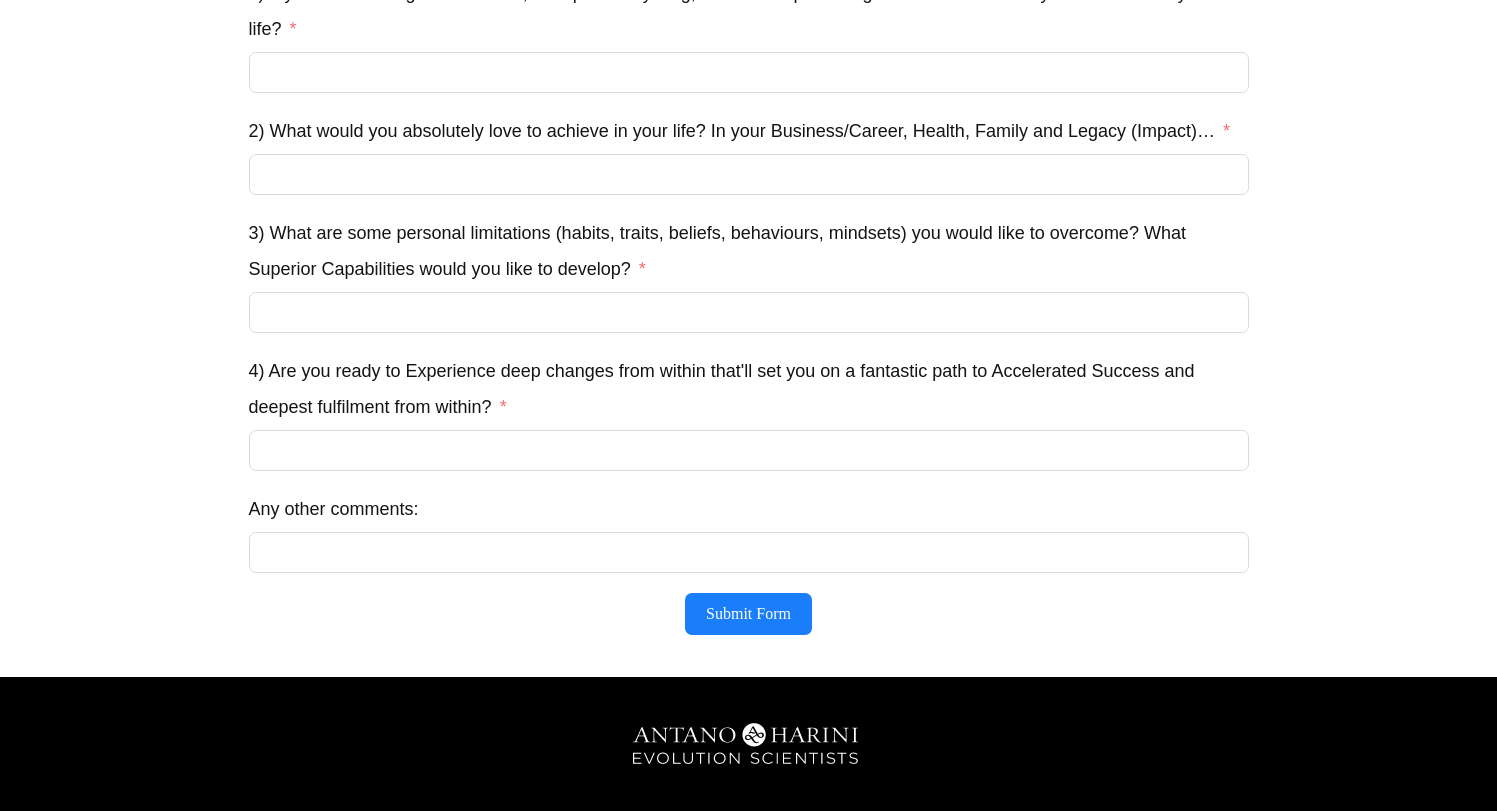 type on "**" 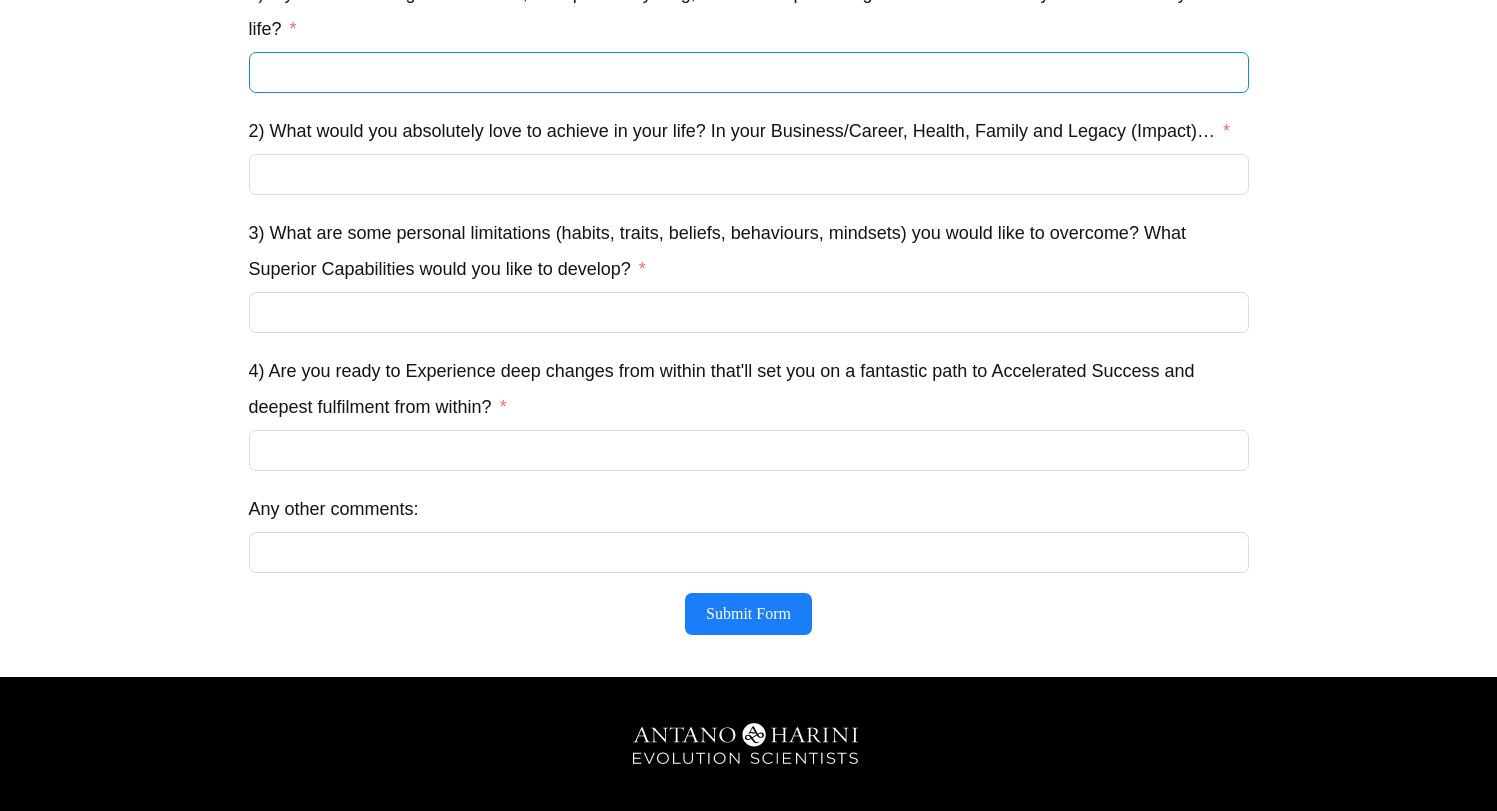 click on "1) If you could change ANYTHING, or improve anything, what are Top 3 changes or enhancements you would like in your life?" at bounding box center (749, 72) 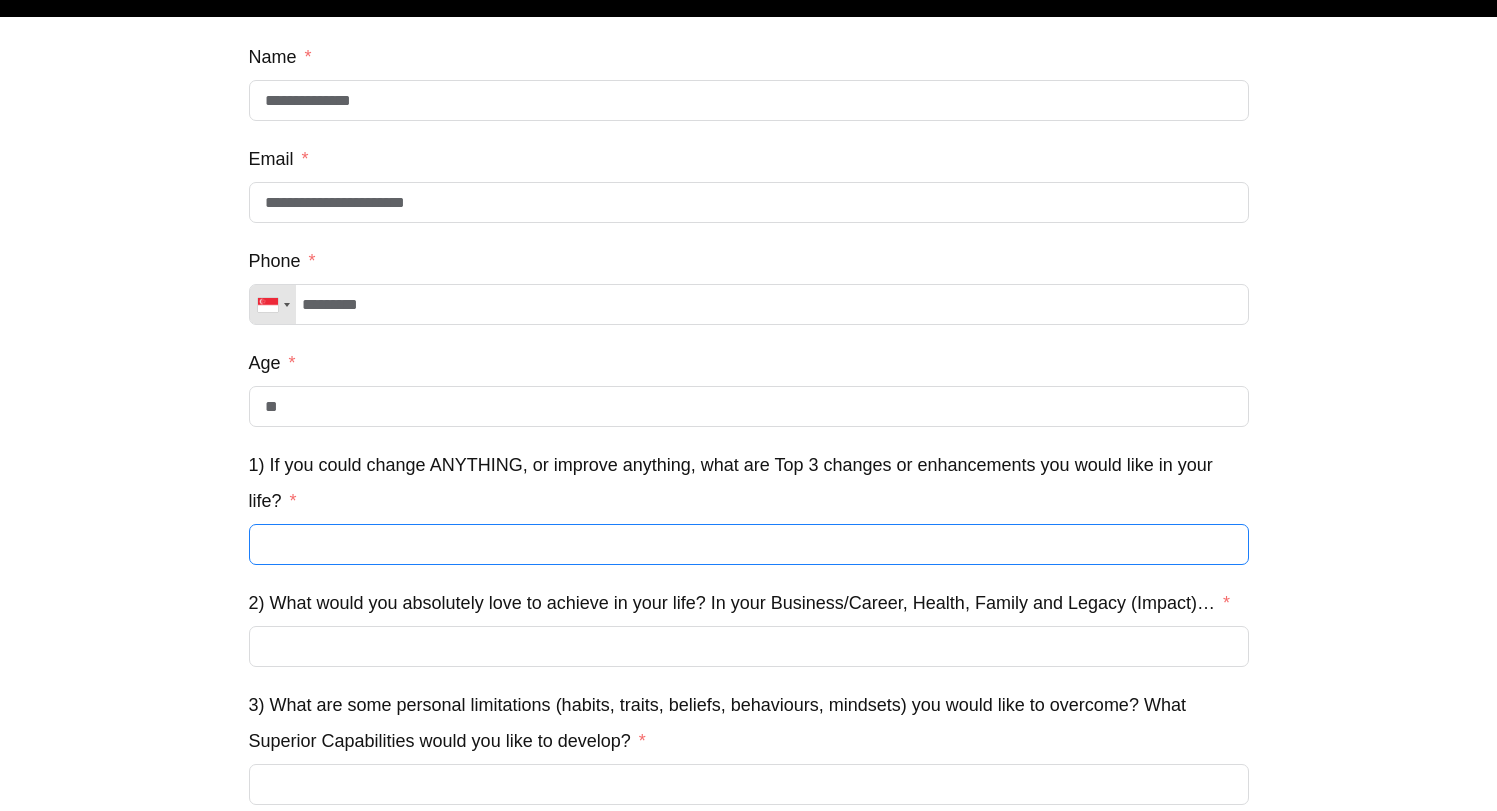 scroll, scrollTop: 114, scrollLeft: 0, axis: vertical 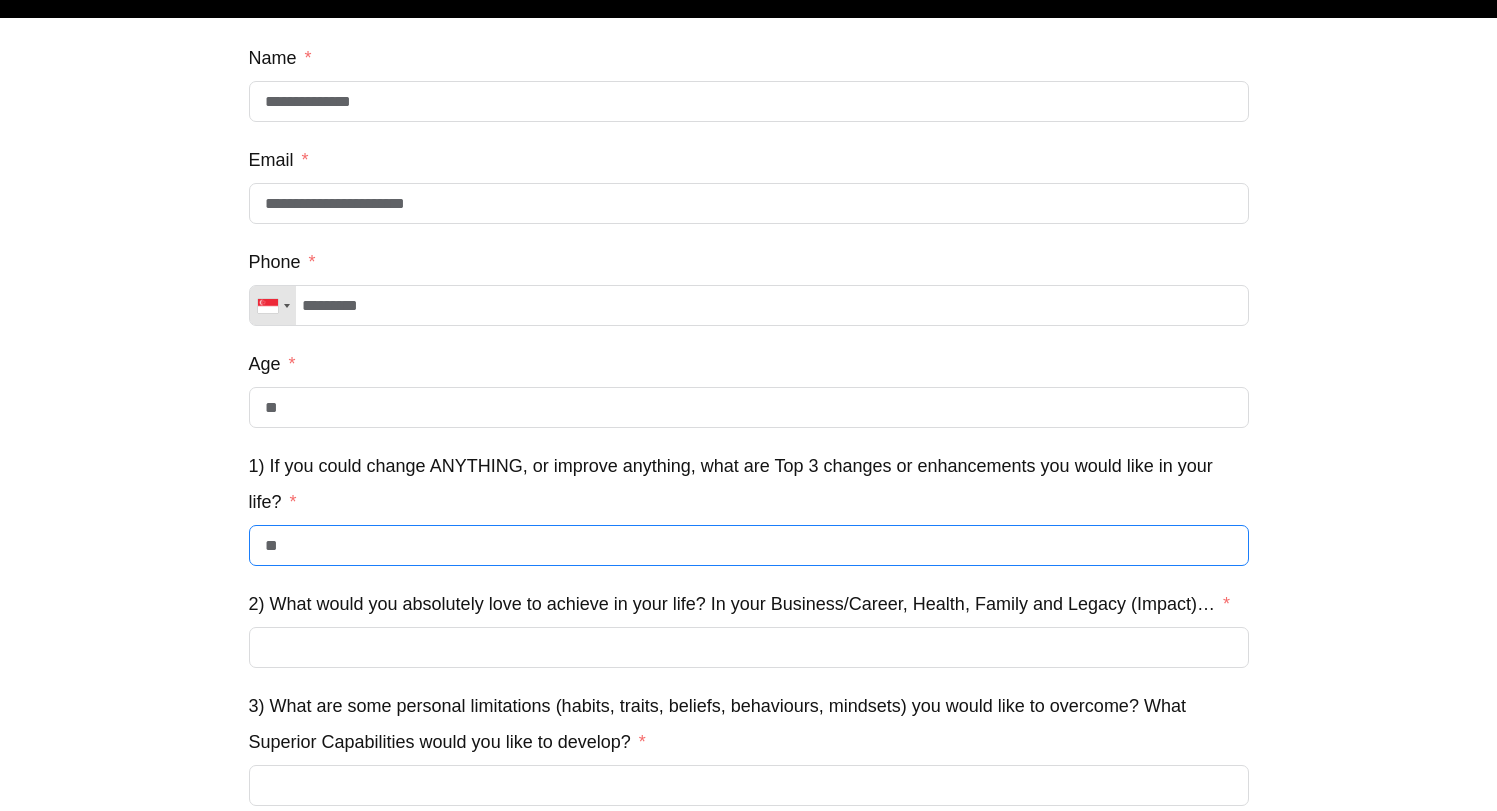 type on "*" 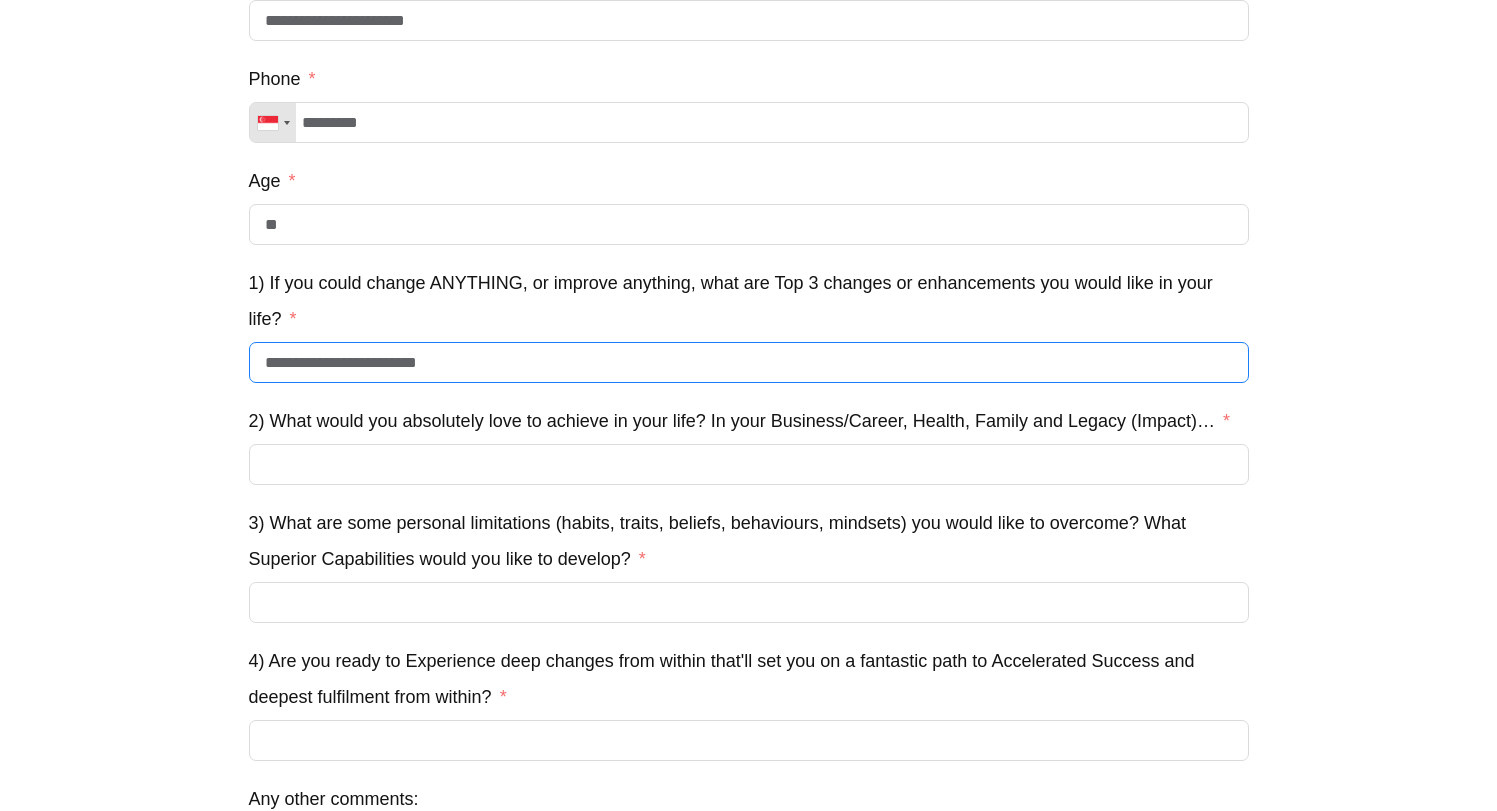 scroll, scrollTop: 298, scrollLeft: 0, axis: vertical 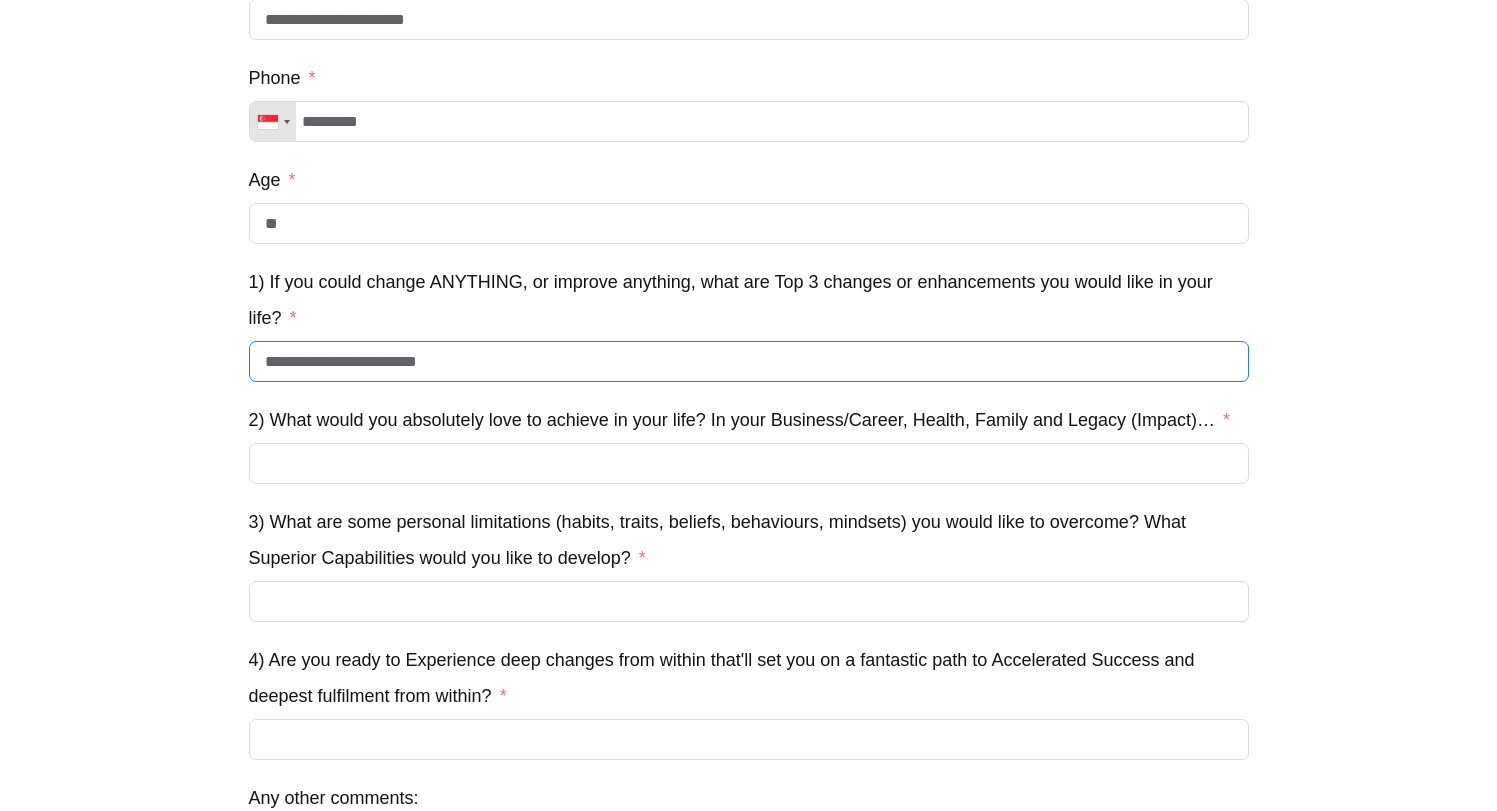 type on "**********" 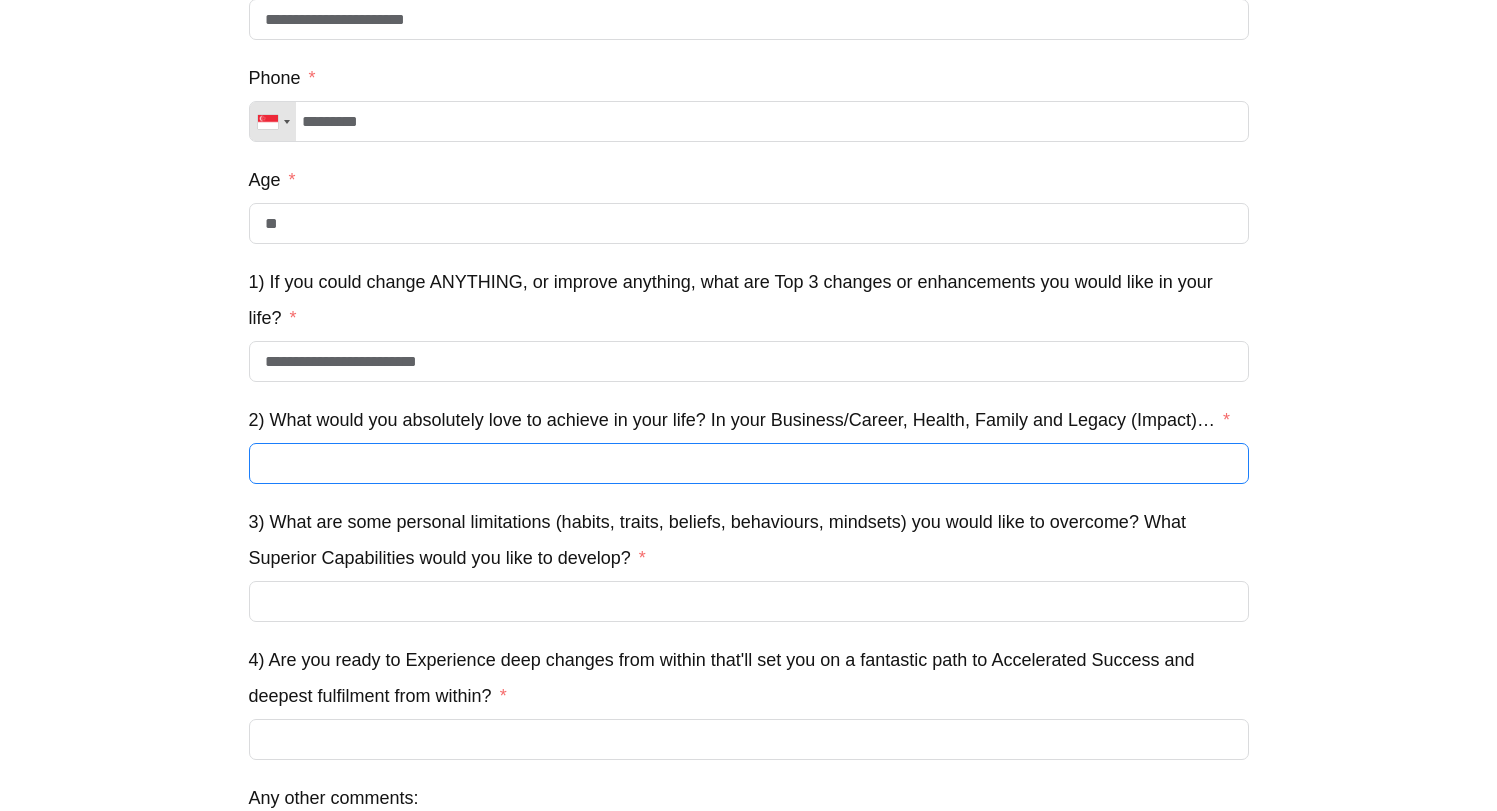 click on "2) What would you absolutely love to achieve in your life? In your Business/Career, Health, Family and Legacy (Impact)…" at bounding box center (749, 463) 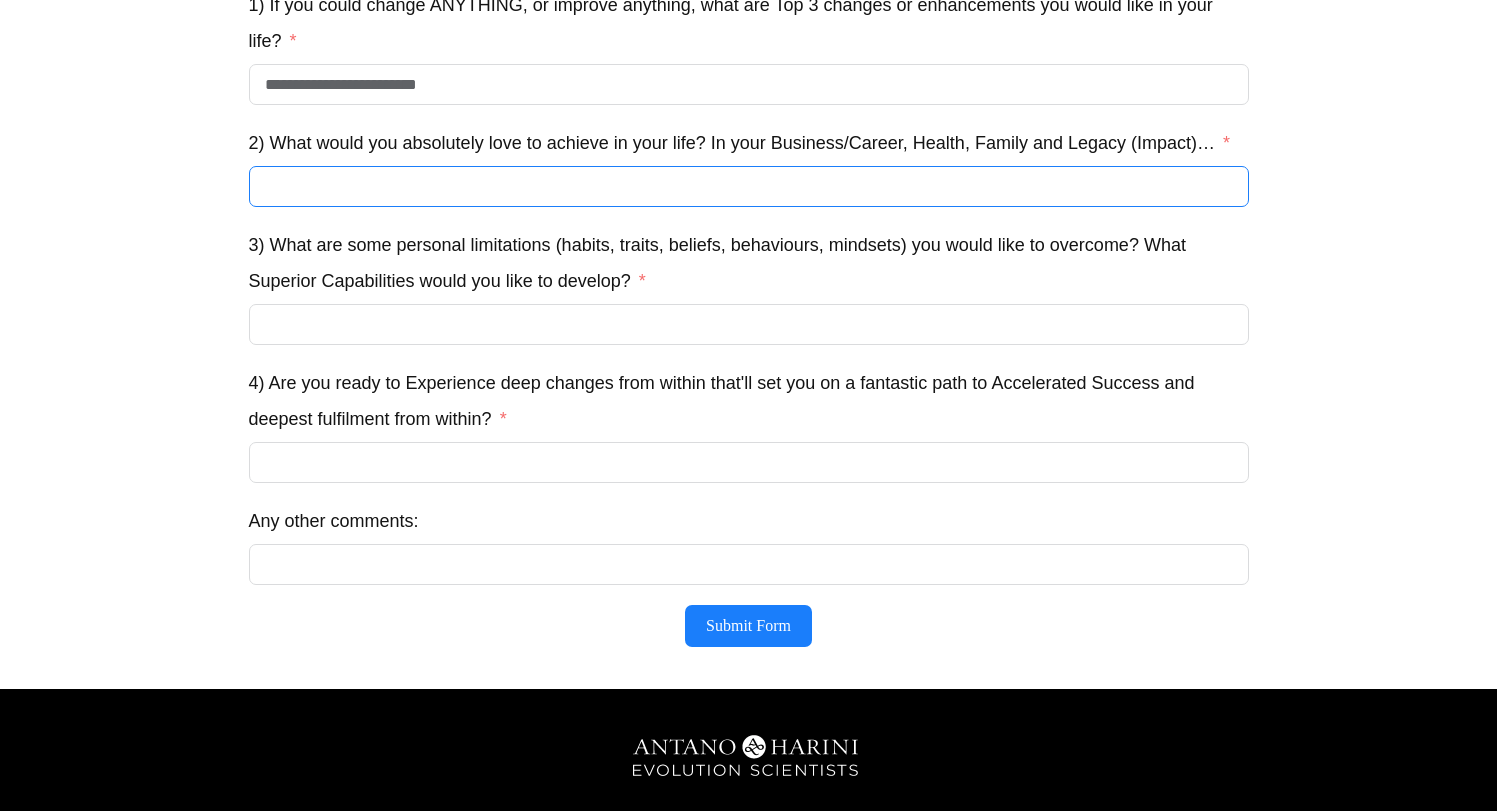 scroll, scrollTop: 576, scrollLeft: 0, axis: vertical 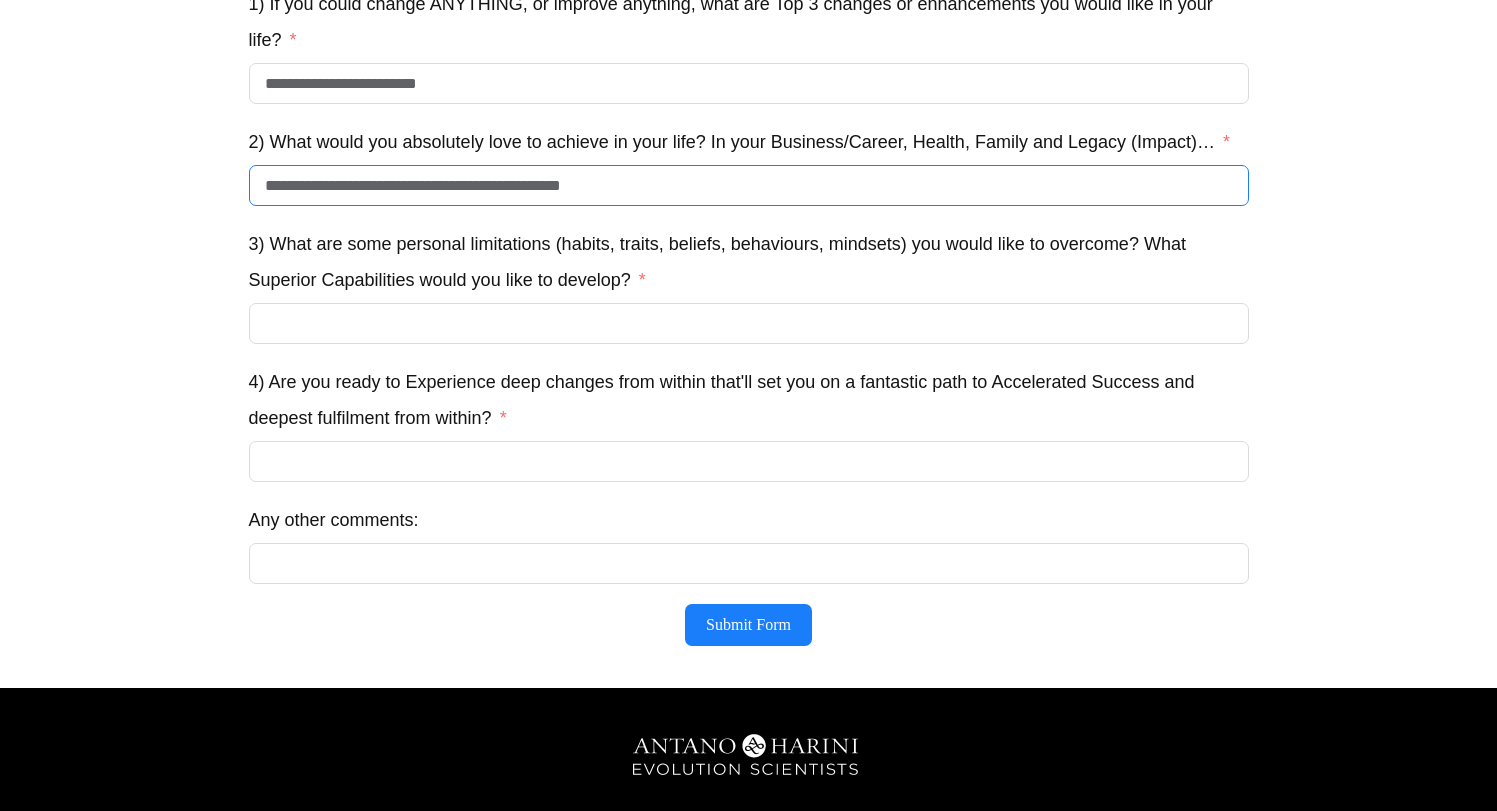 type on "**********" 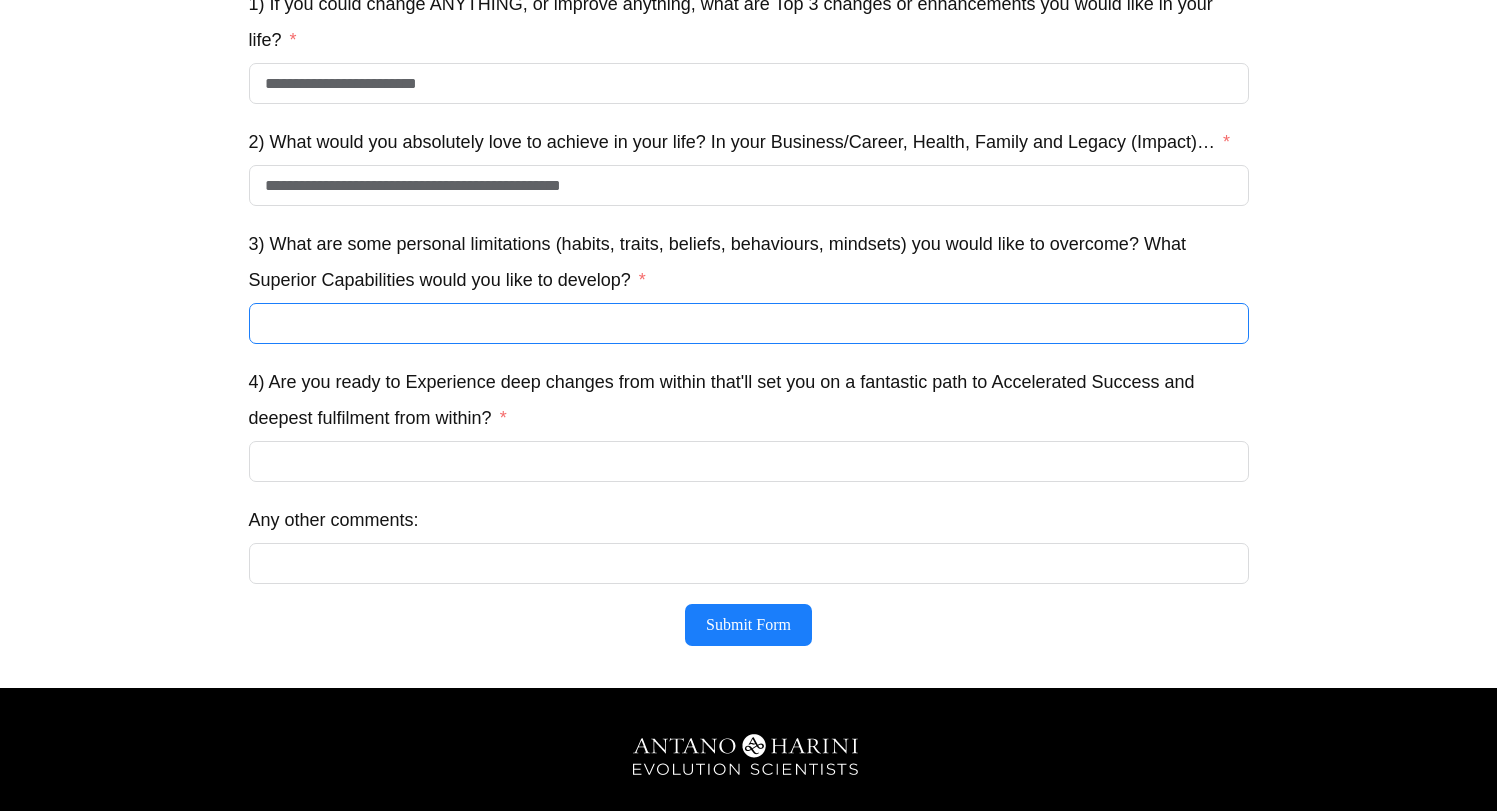 click on "3) What are some personal limitations (habits, traits, beliefs, behaviours, mindsets) you would like to overcome? What Superior Capabilities would you like to develop?" at bounding box center [749, 323] 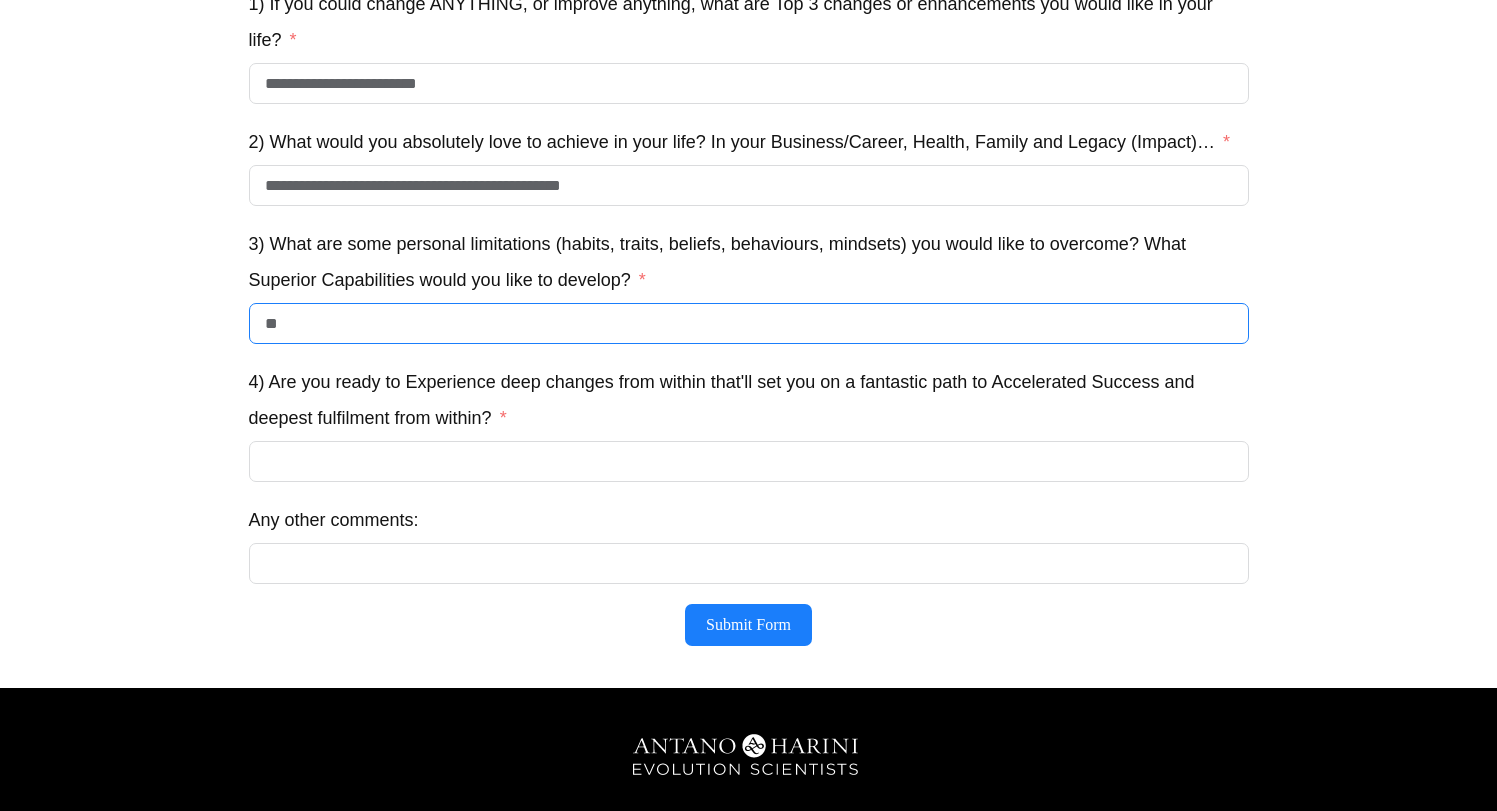 type on "*" 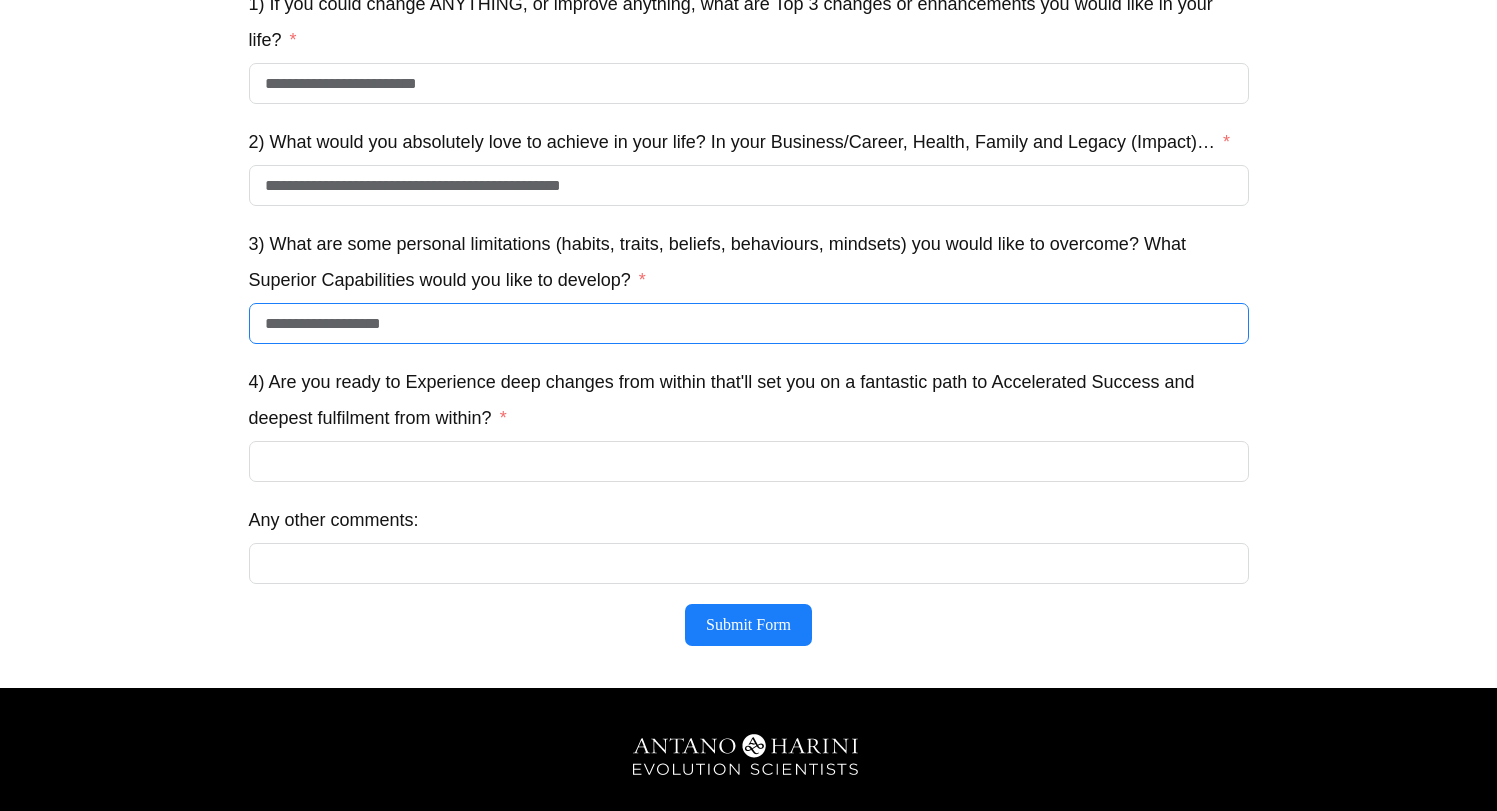 type on "**********" 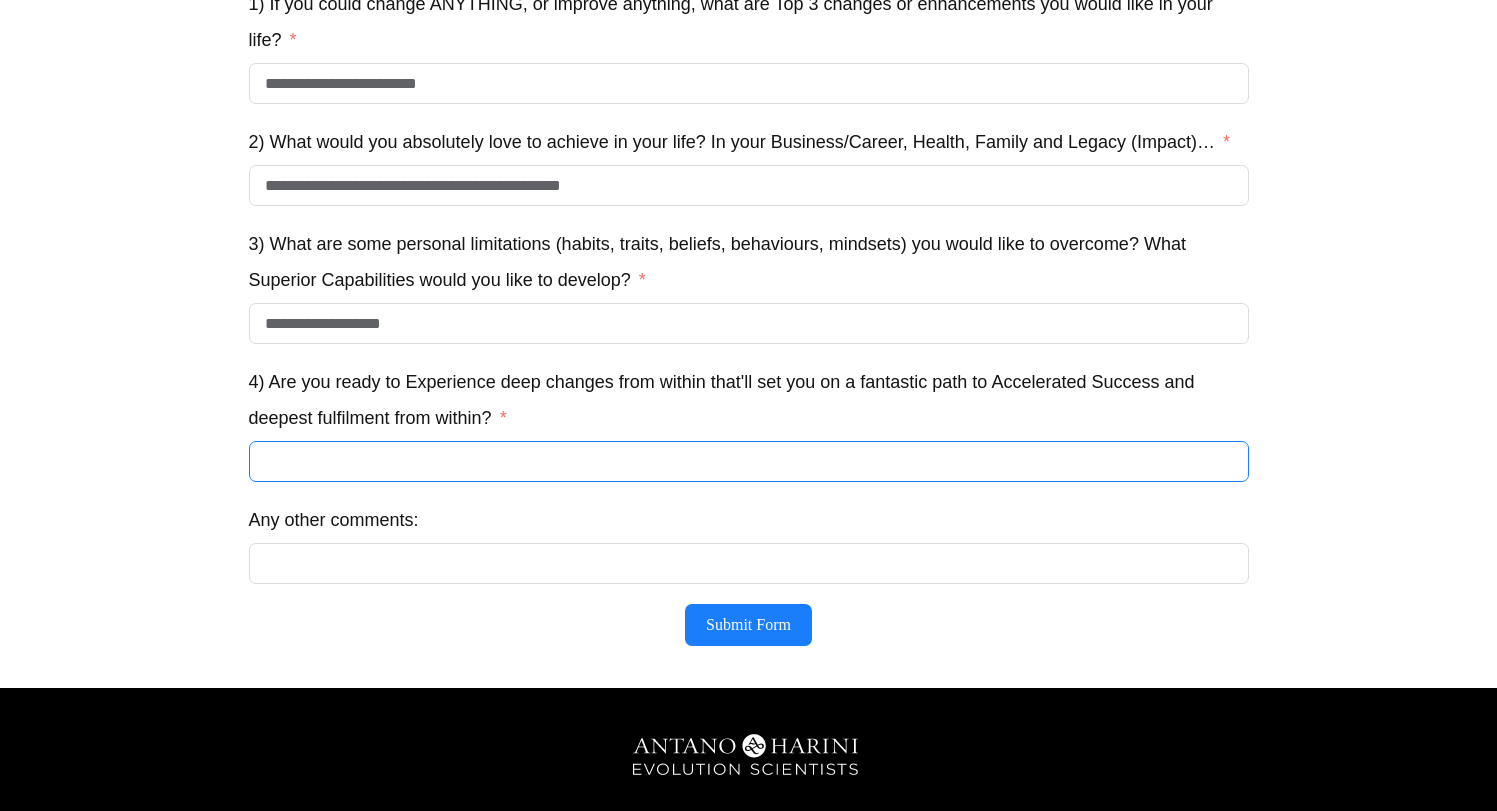 click on "4) Are you ready to Experience deep changes from within that'll set you on a fantastic path to Accelerated Success and deepest fulfilment from within?" at bounding box center [749, 461] 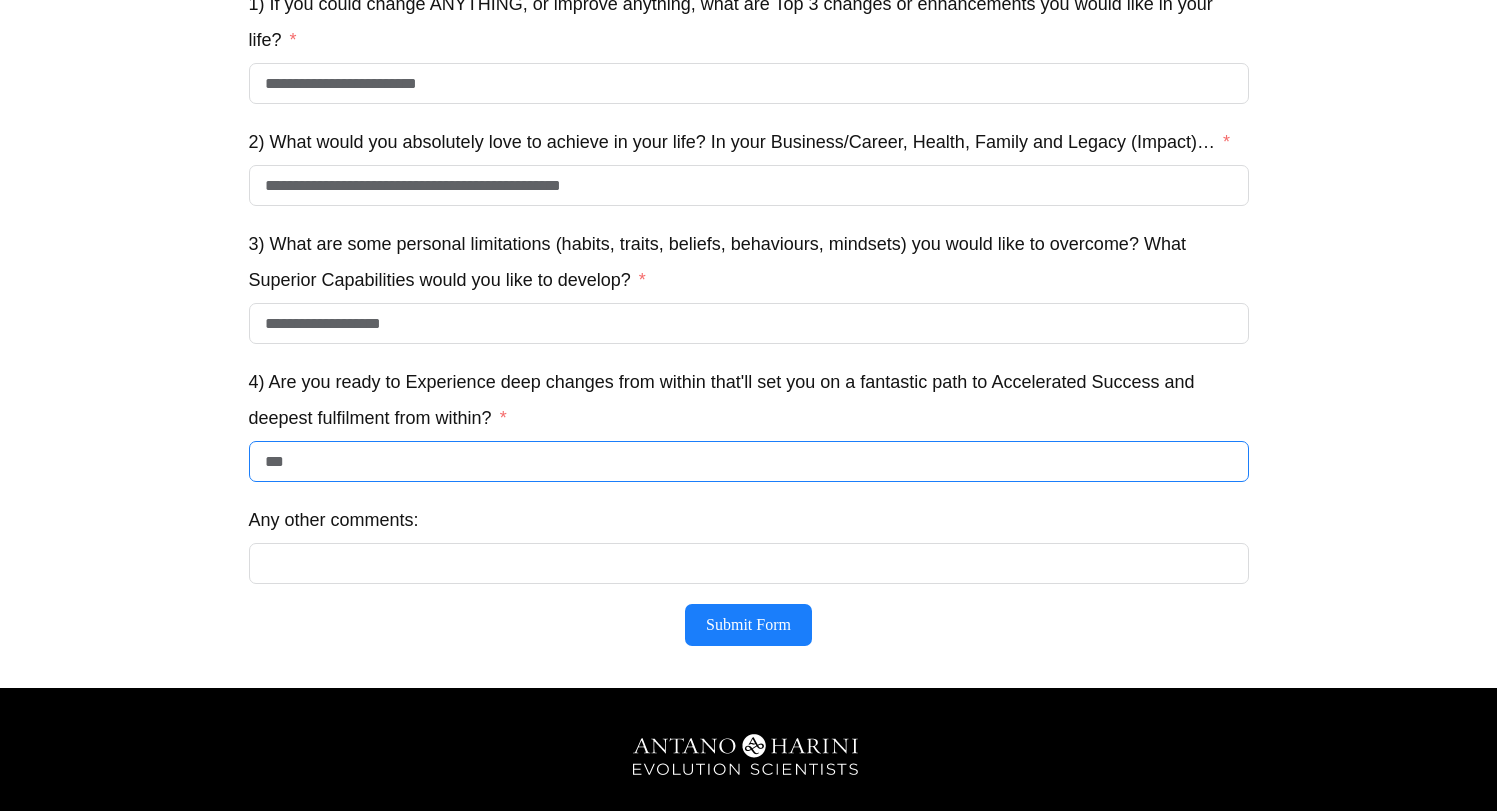 type on "***" 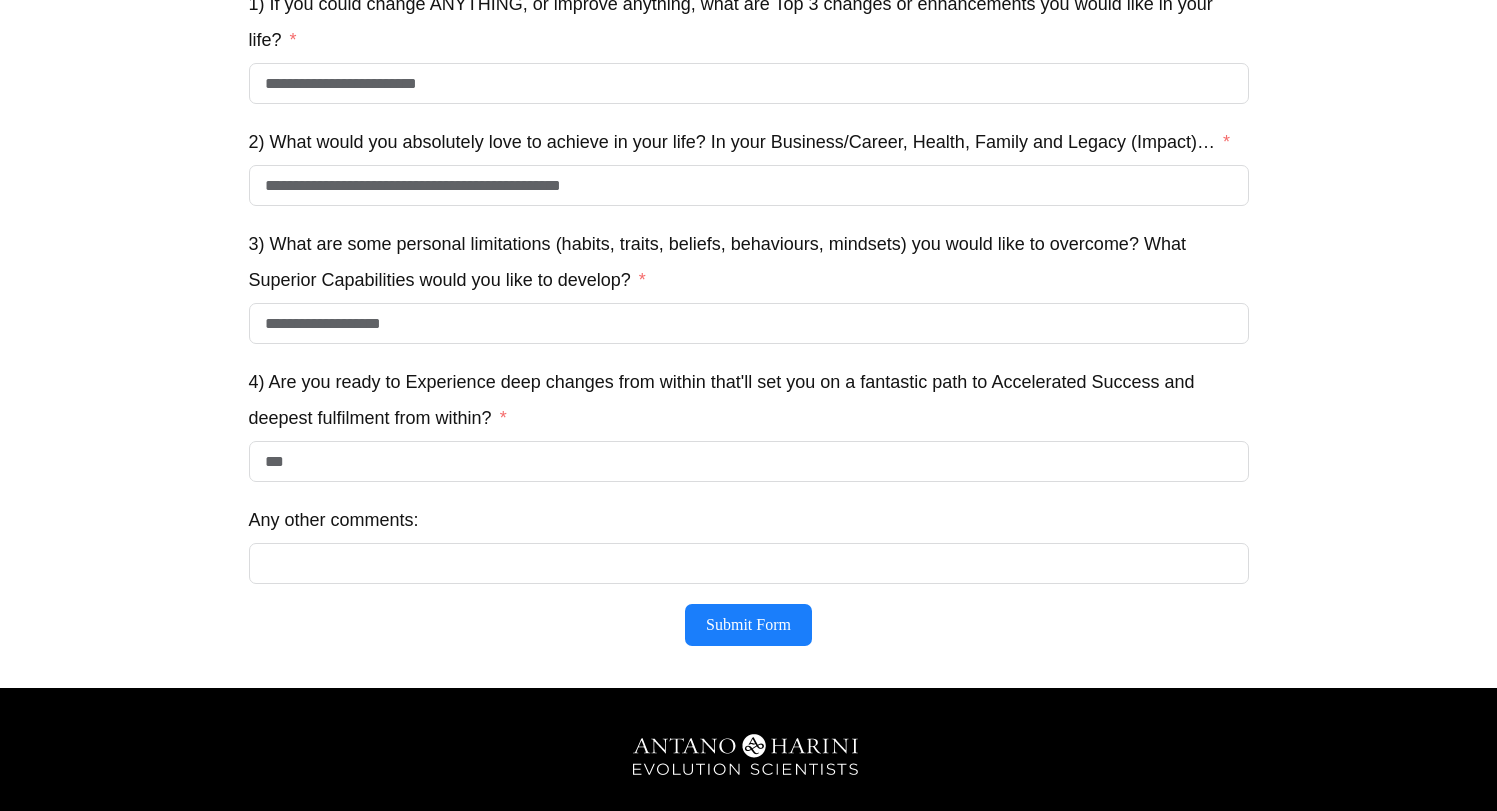 click on "**********" at bounding box center [749, 122] 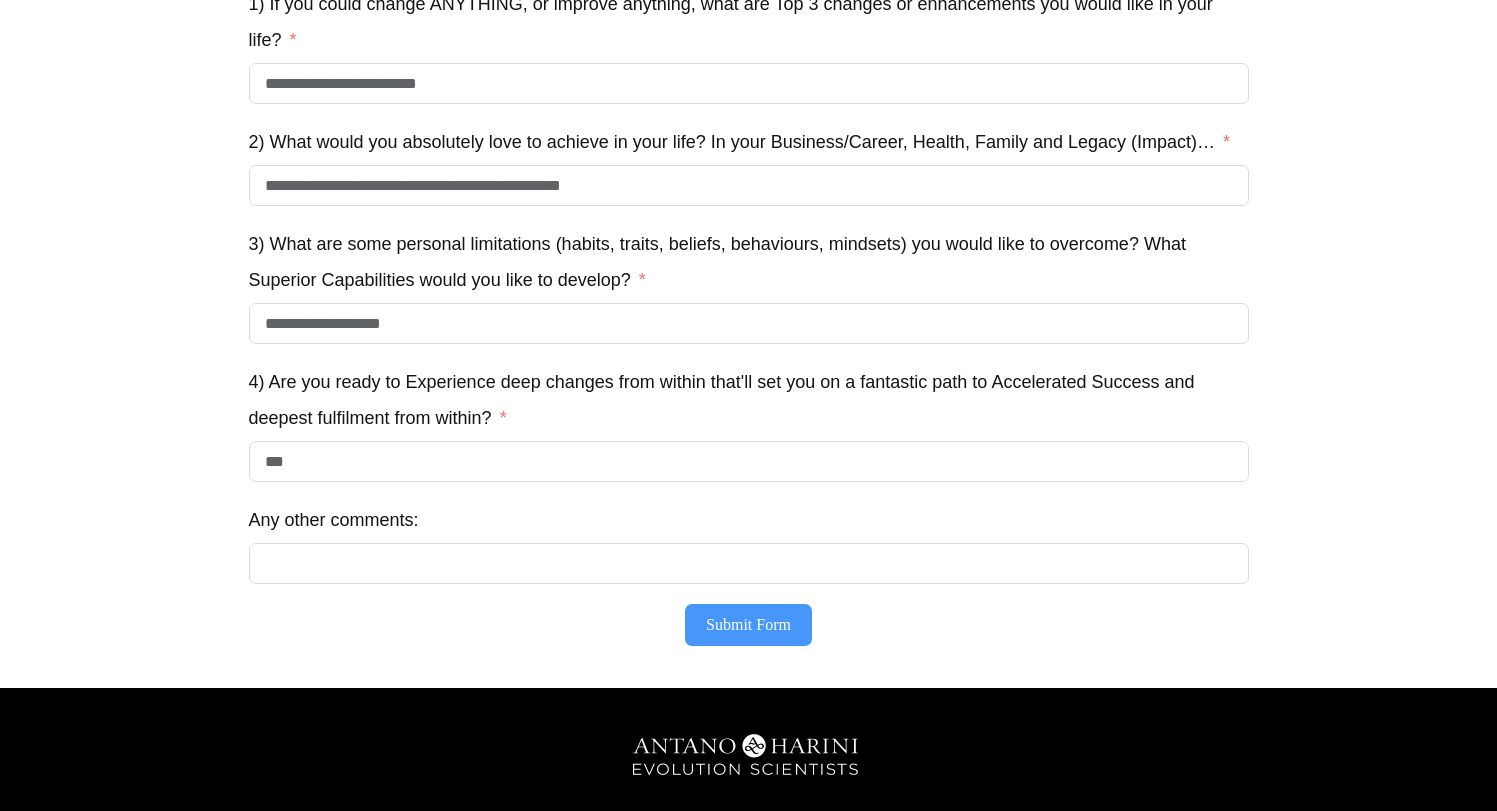 click on "Submit Form" at bounding box center (748, 625) 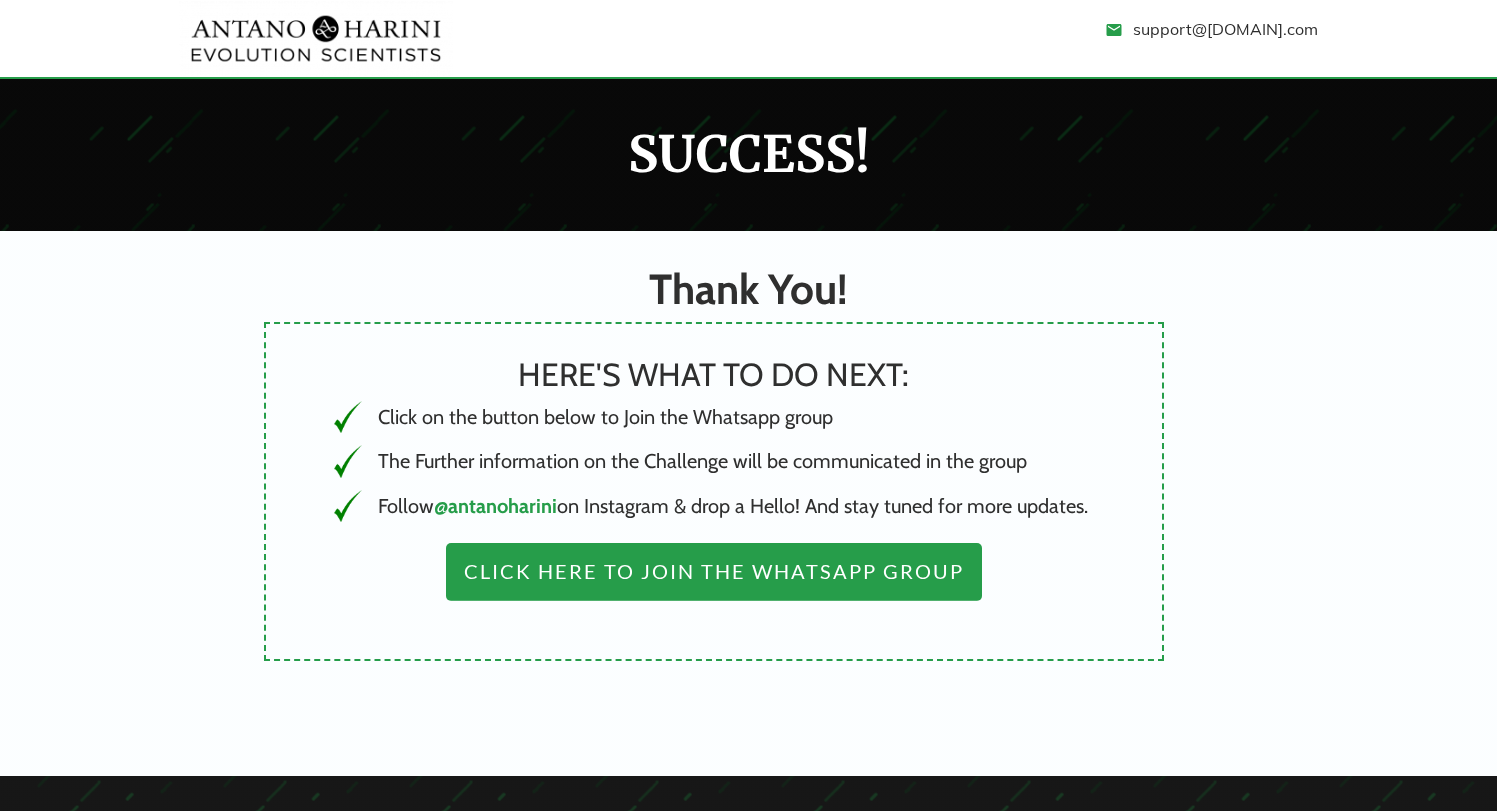 scroll, scrollTop: 0, scrollLeft: 0, axis: both 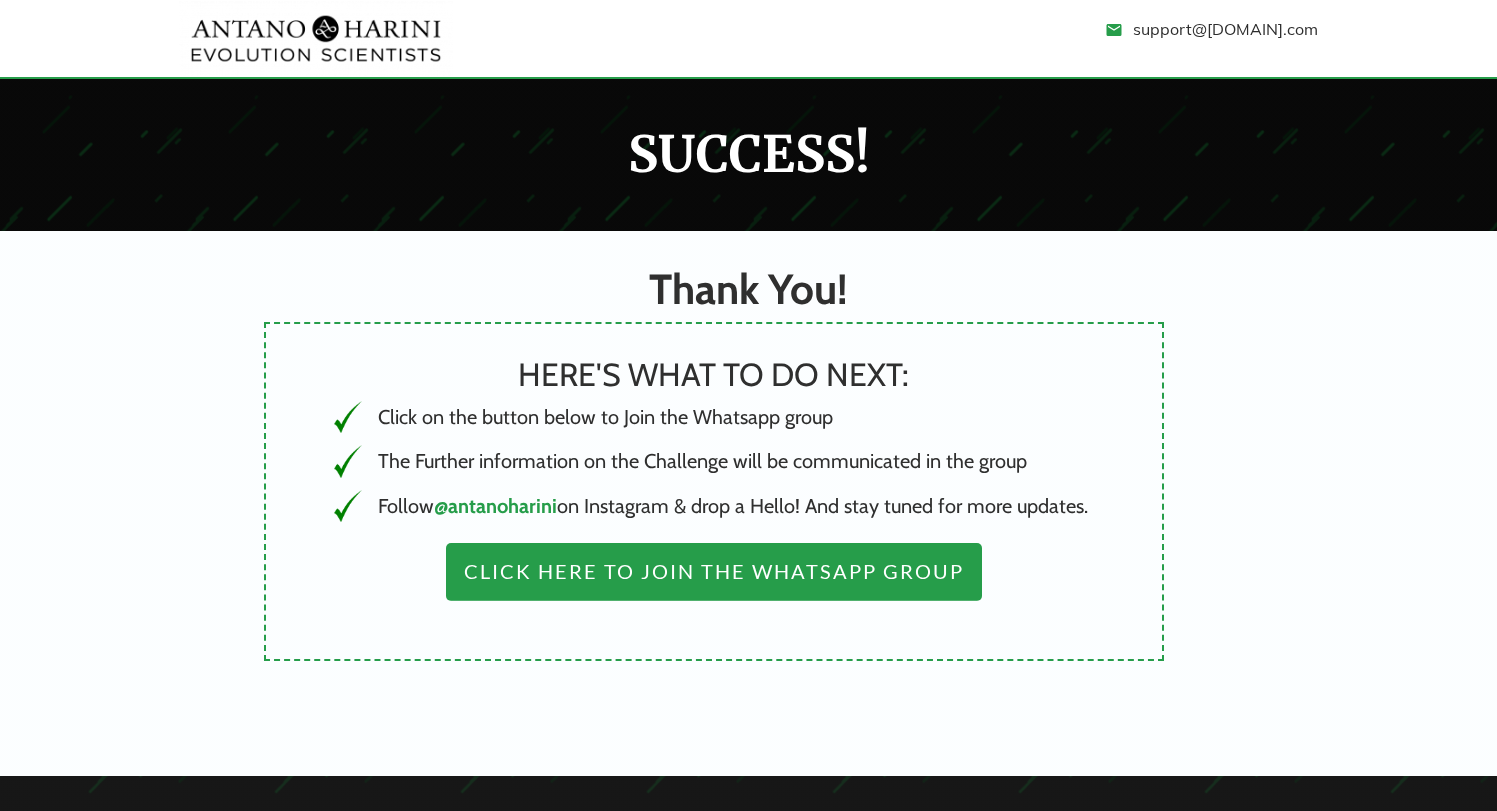 click on "Click Here to Join the Whatsapp Group" at bounding box center [714, 572] 